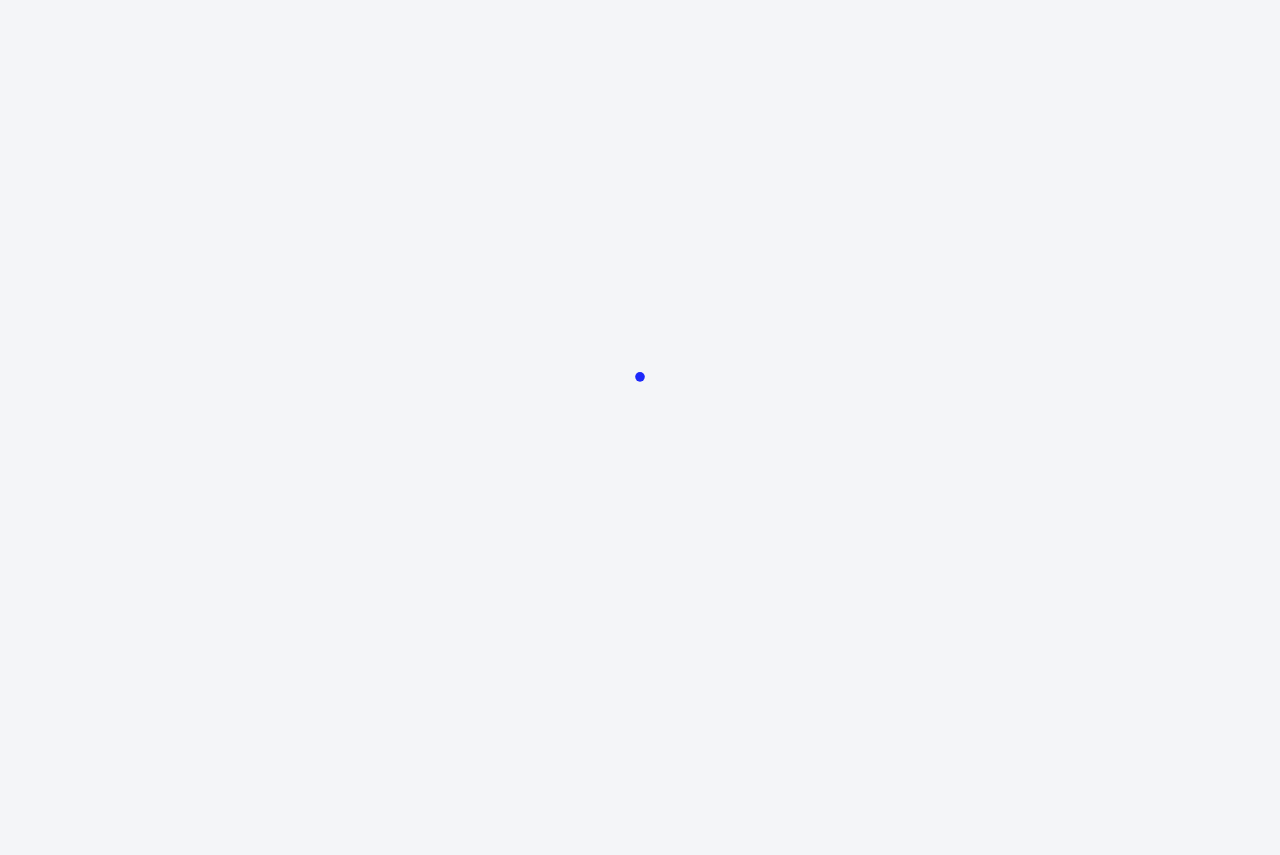 scroll, scrollTop: 0, scrollLeft: 0, axis: both 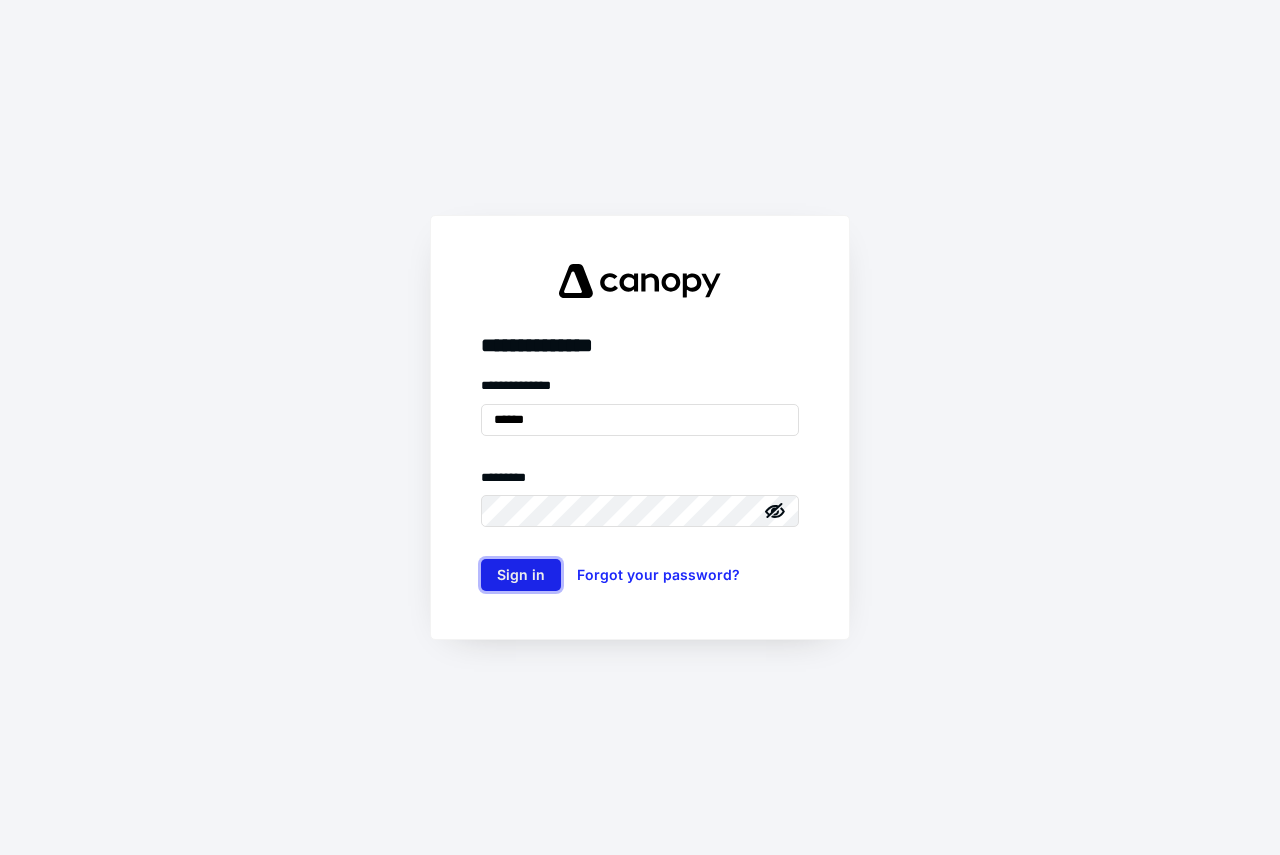click on "Sign in" at bounding box center [521, 575] 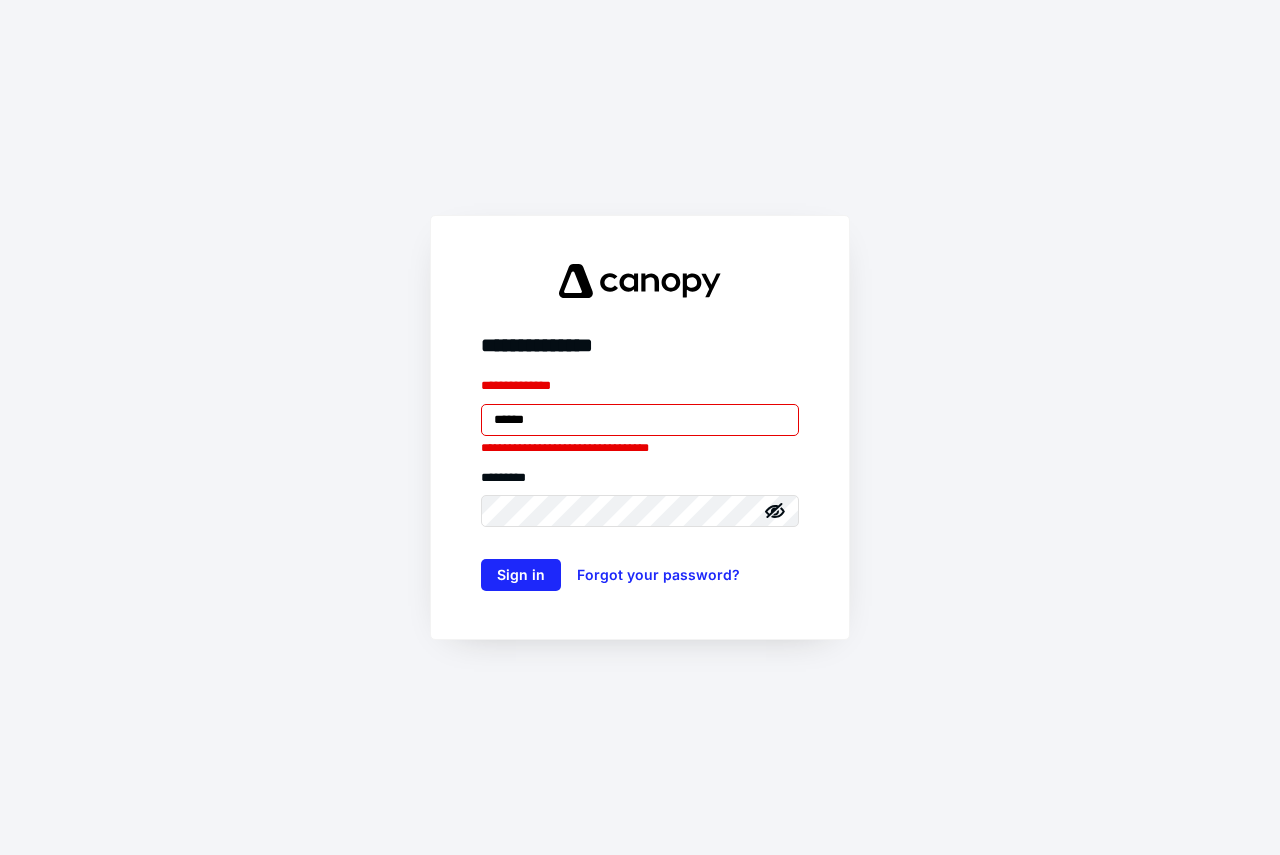 drag, startPoint x: 603, startPoint y: 422, endPoint x: 351, endPoint y: 438, distance: 252.50743 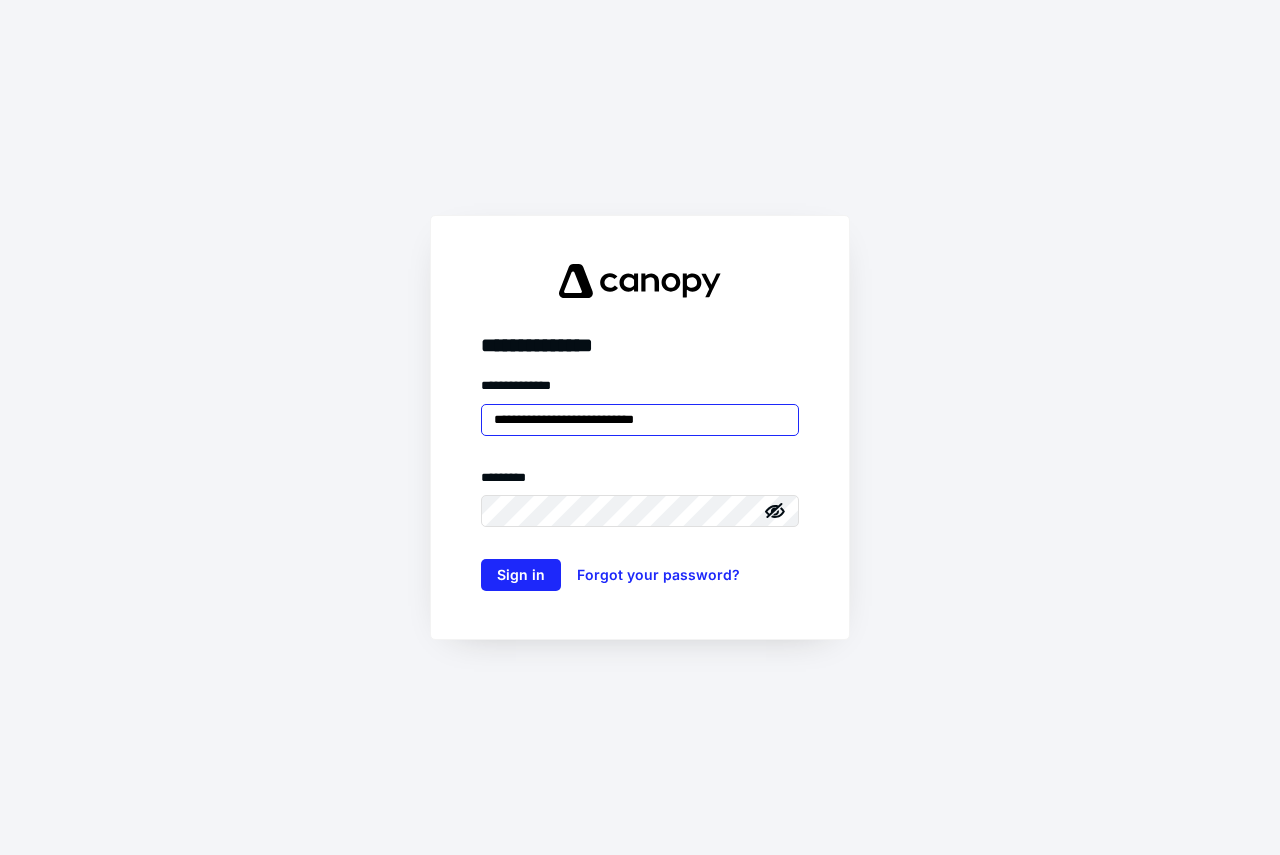 type on "**********" 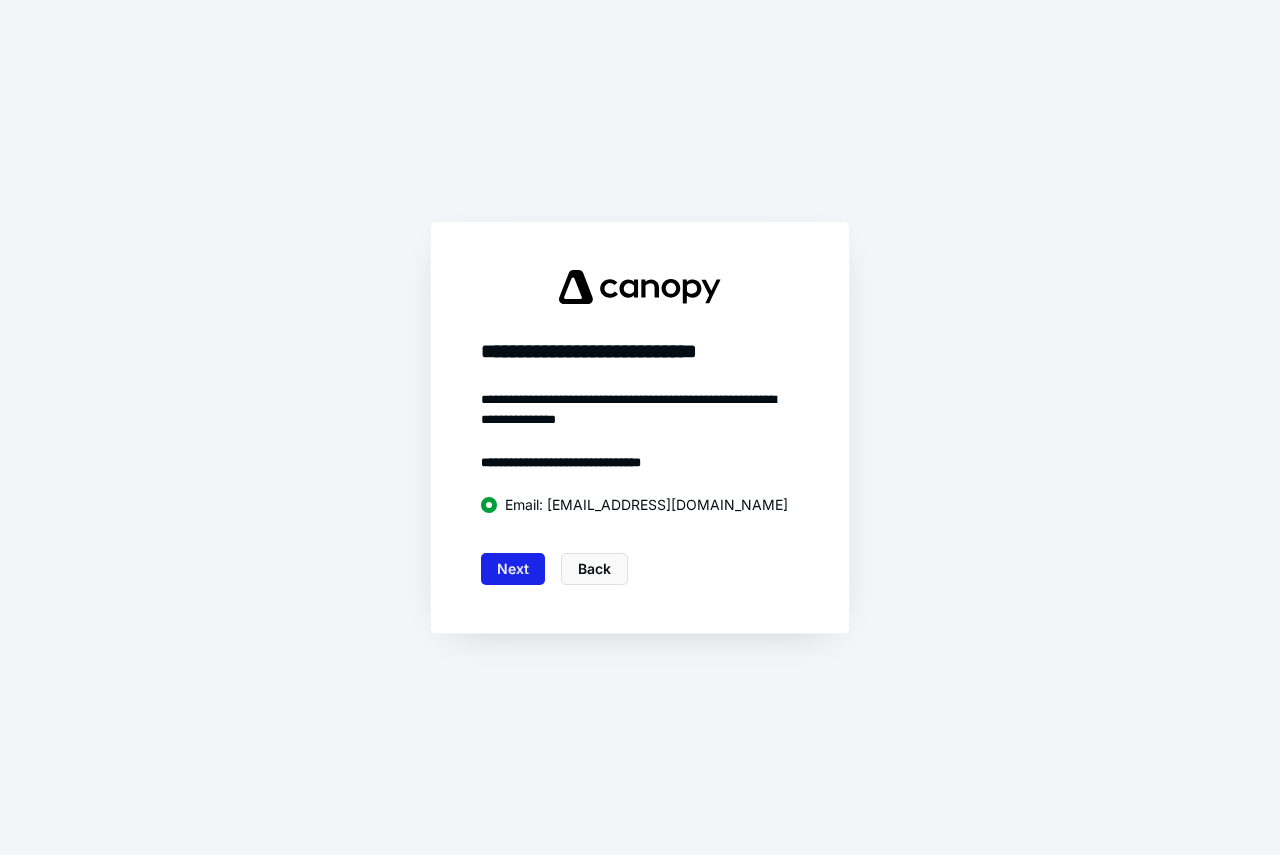 click on "Next" at bounding box center [513, 569] 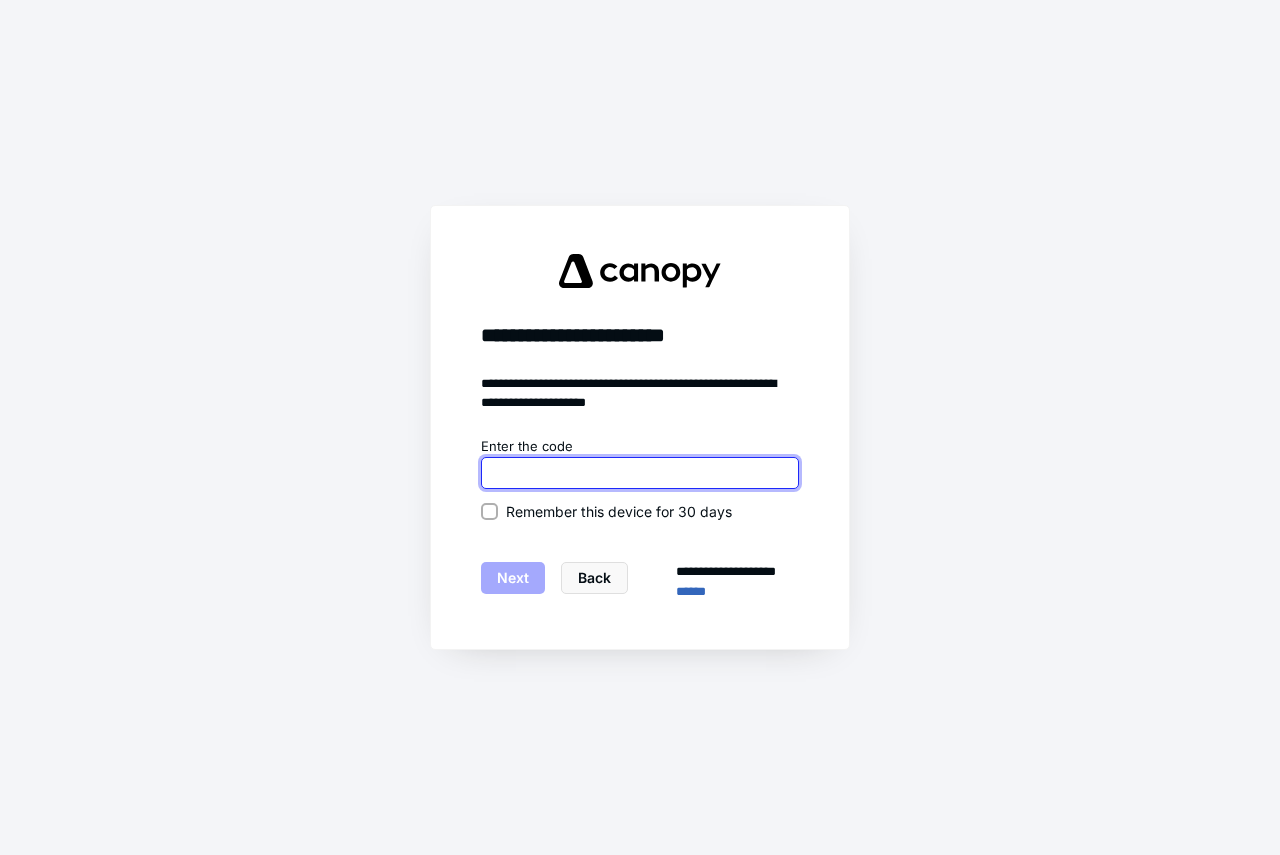 click at bounding box center [640, 473] 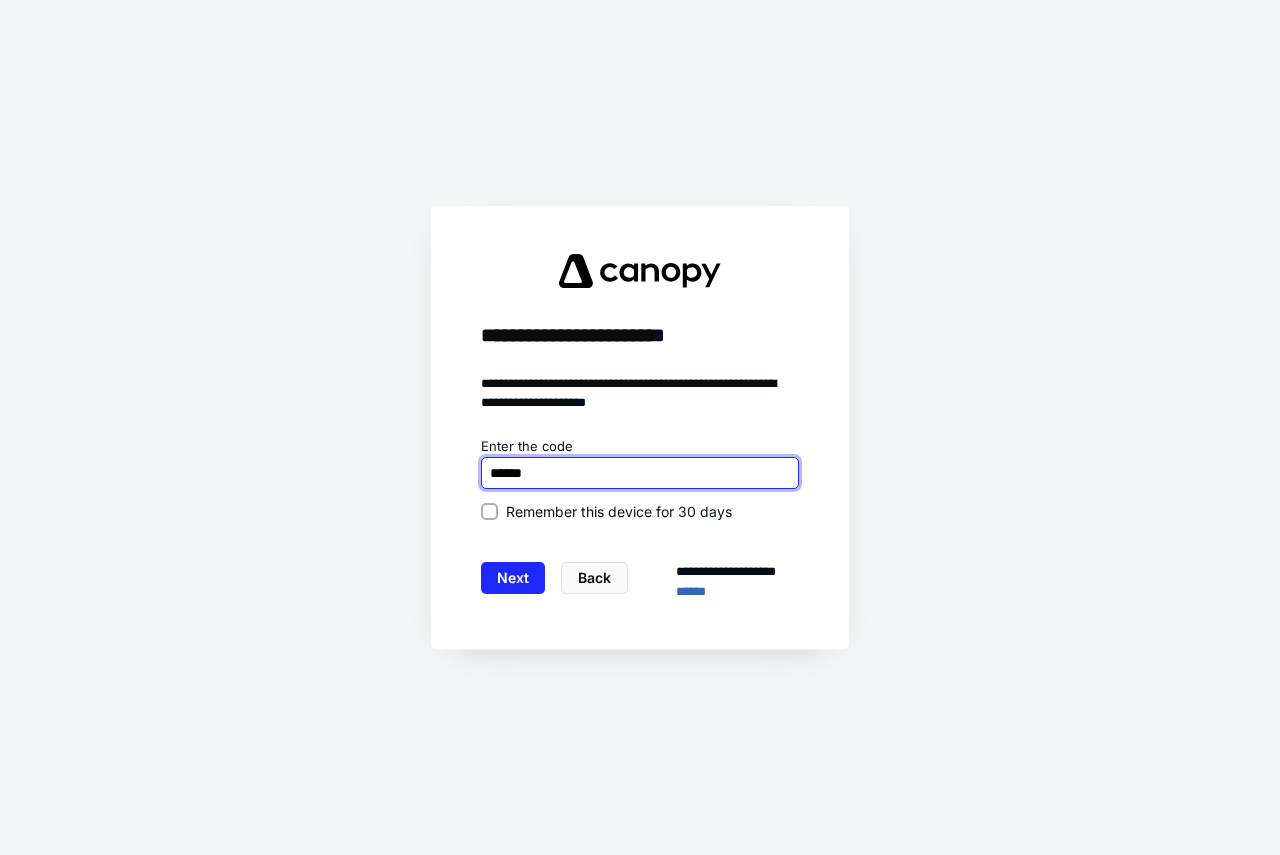 type on "******" 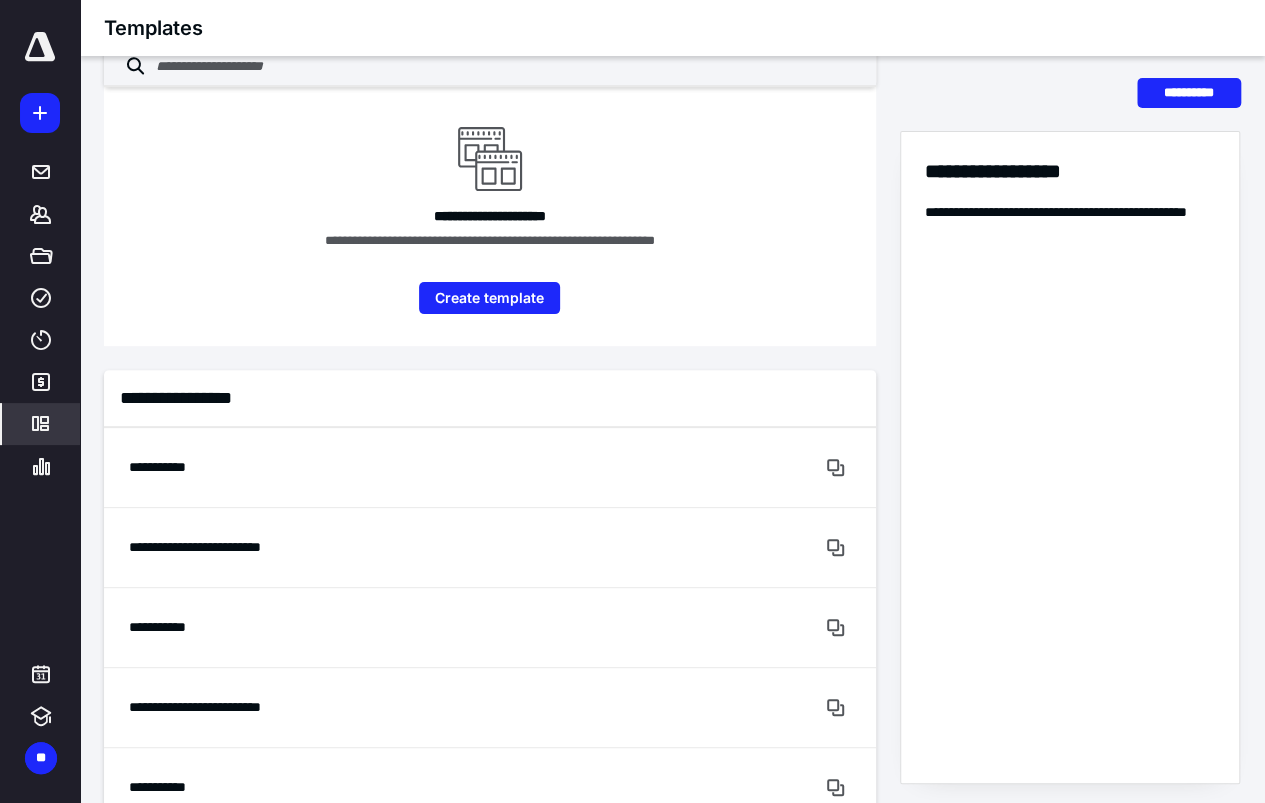 scroll, scrollTop: 200, scrollLeft: 0, axis: vertical 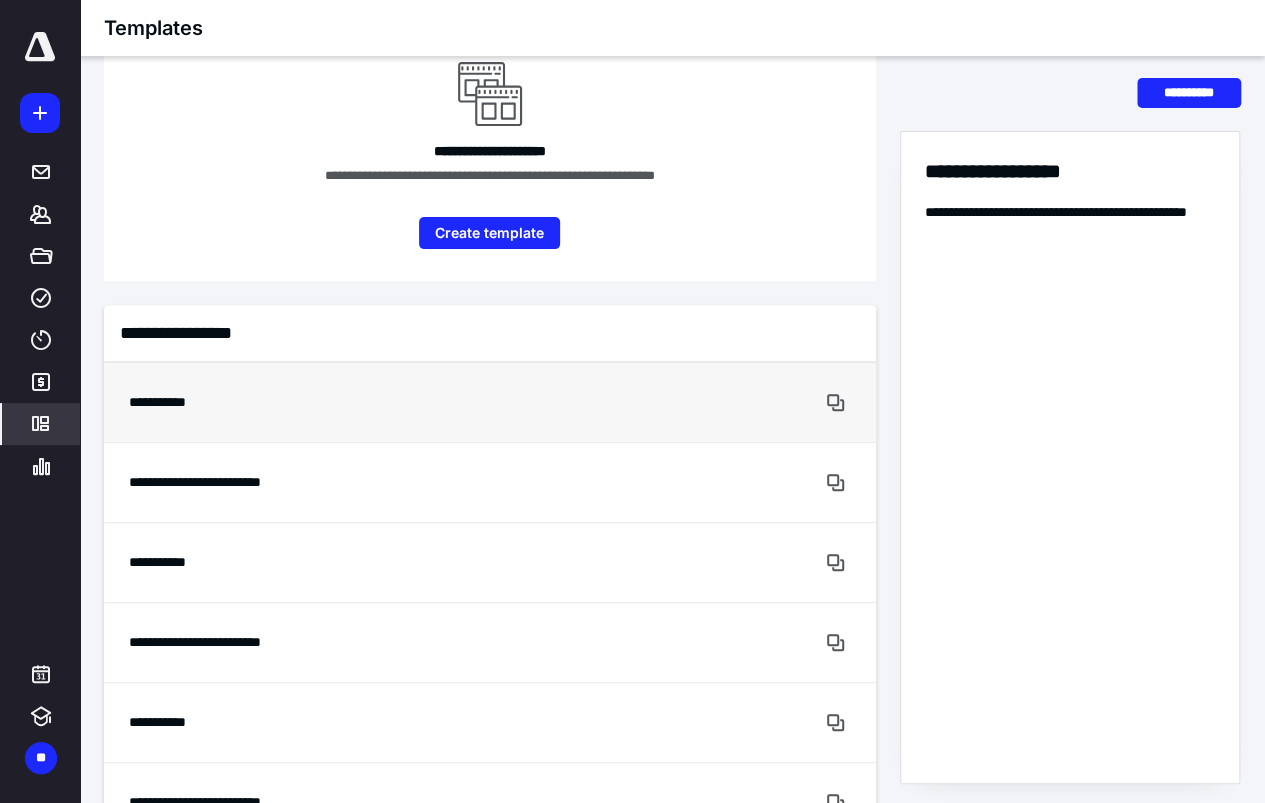 click on "**********" at bounding box center [415, 402] 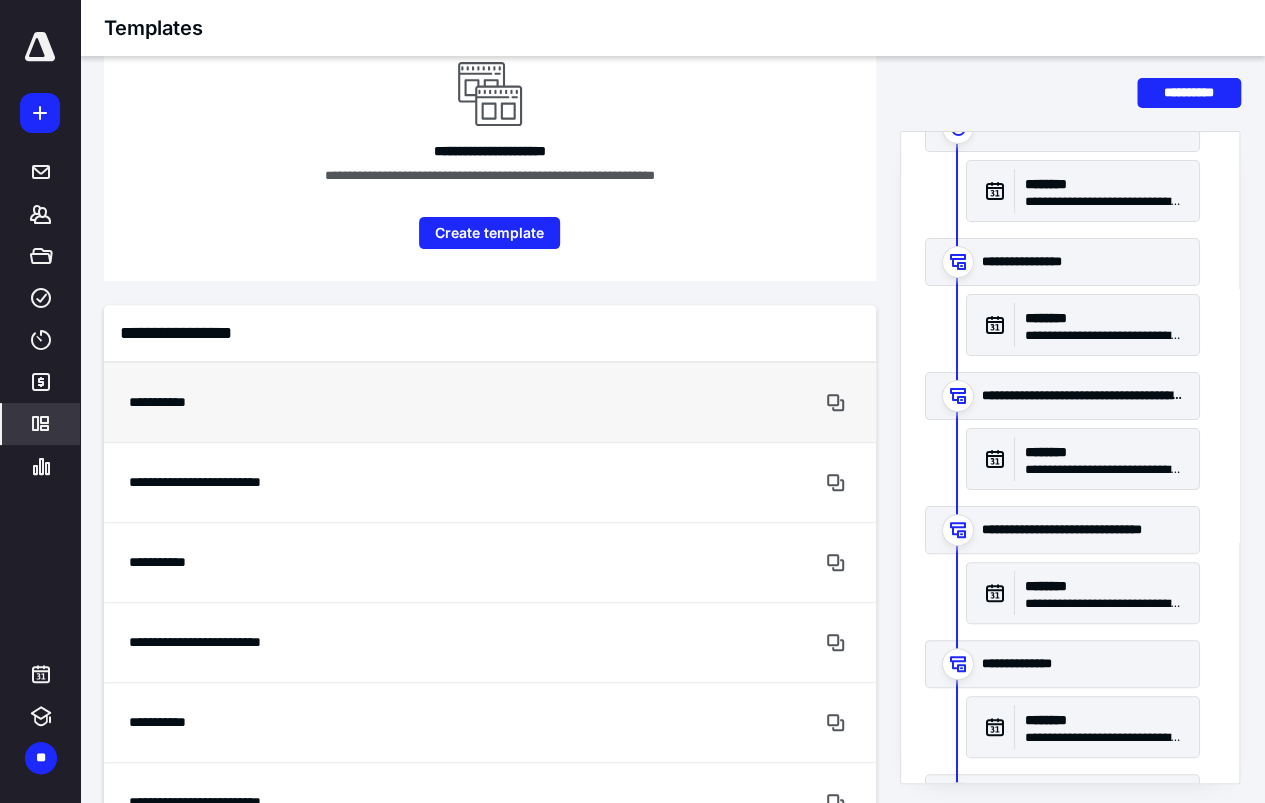 scroll, scrollTop: 0, scrollLeft: 0, axis: both 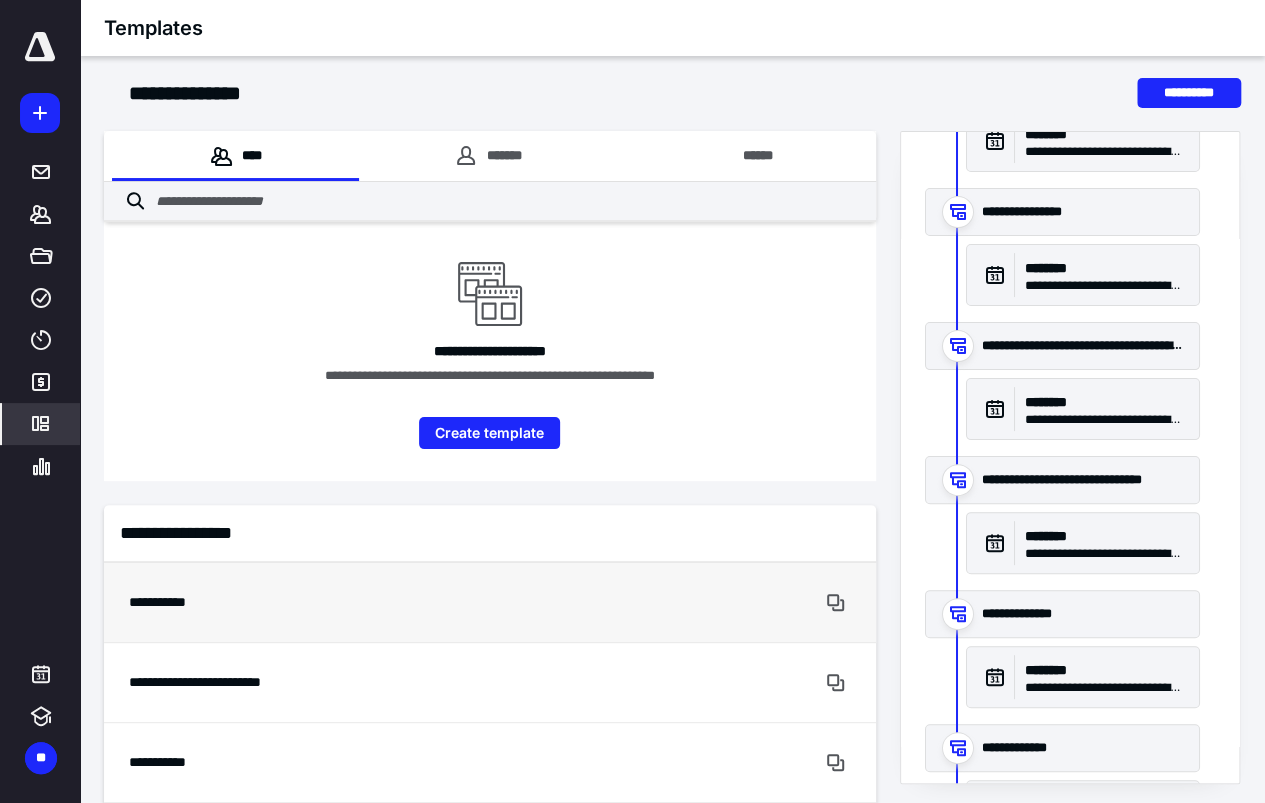 click 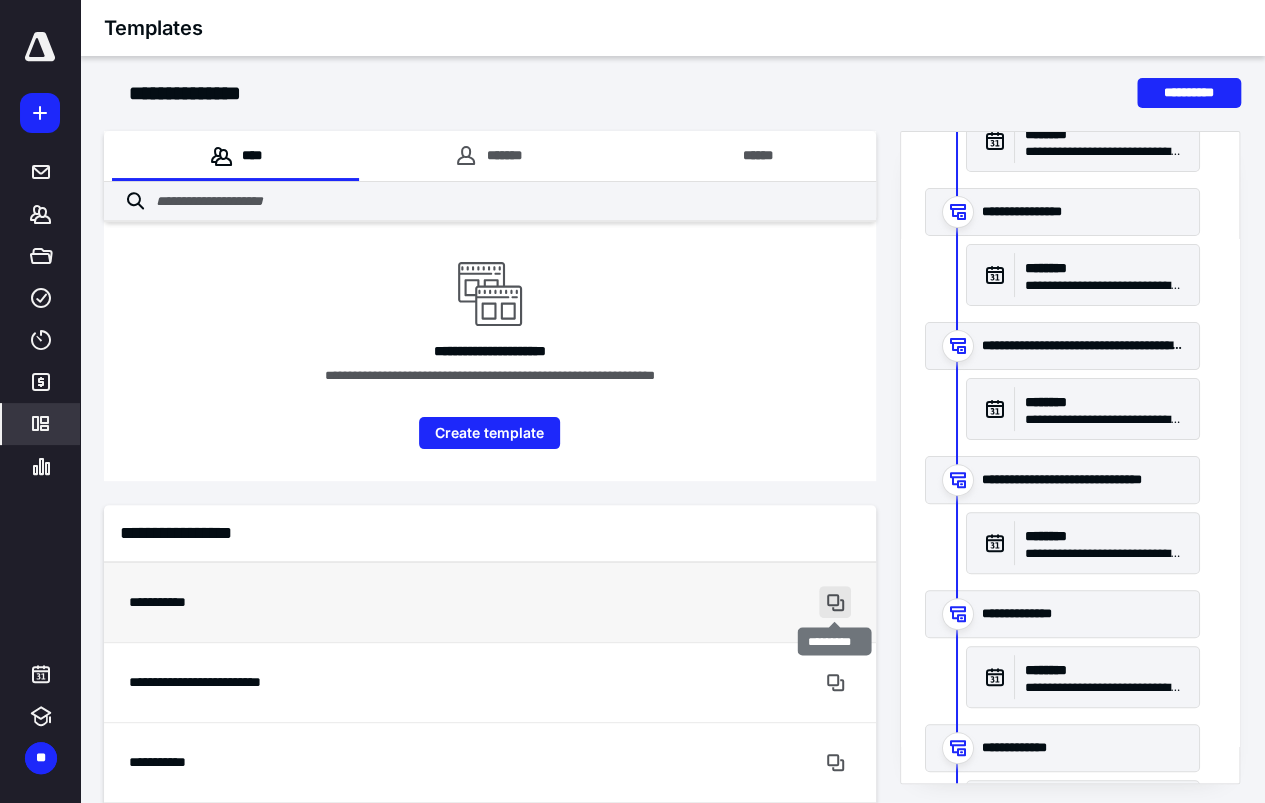 click at bounding box center (835, 602) 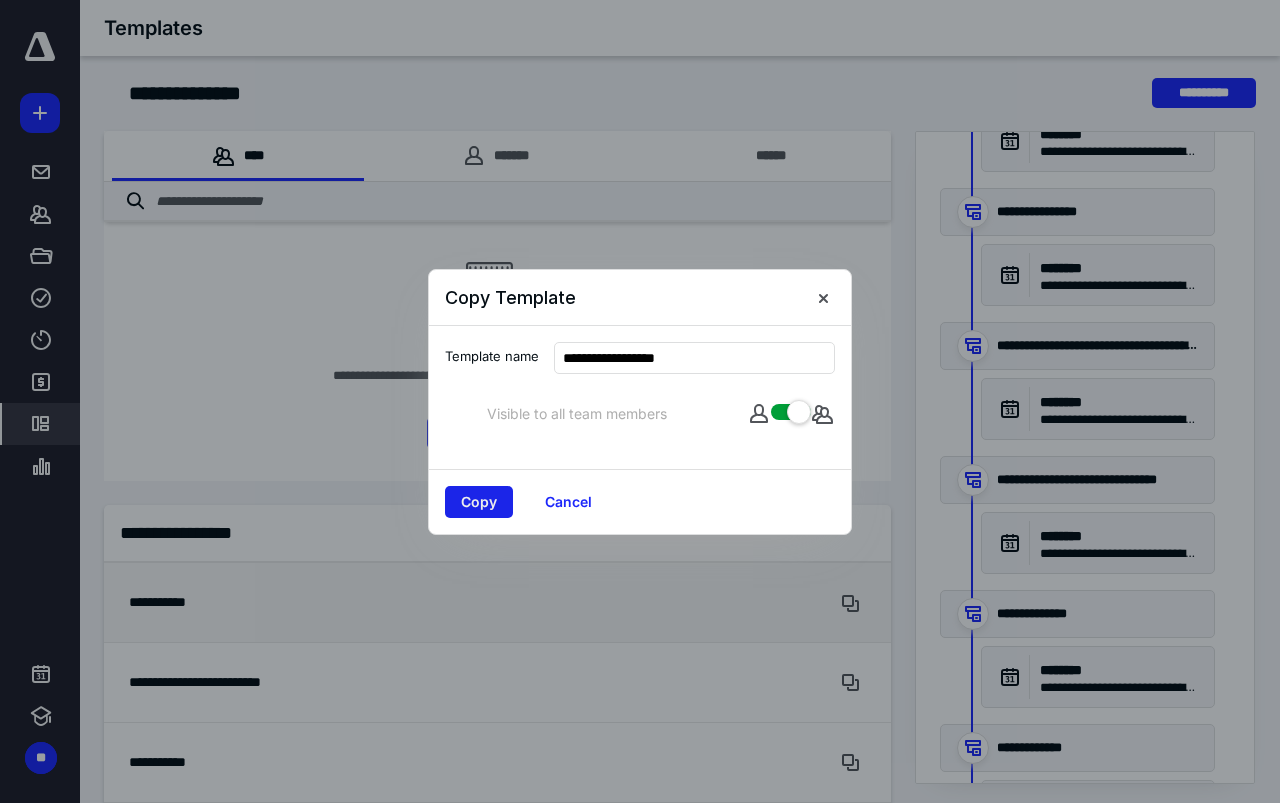 click on "Copy" at bounding box center [479, 502] 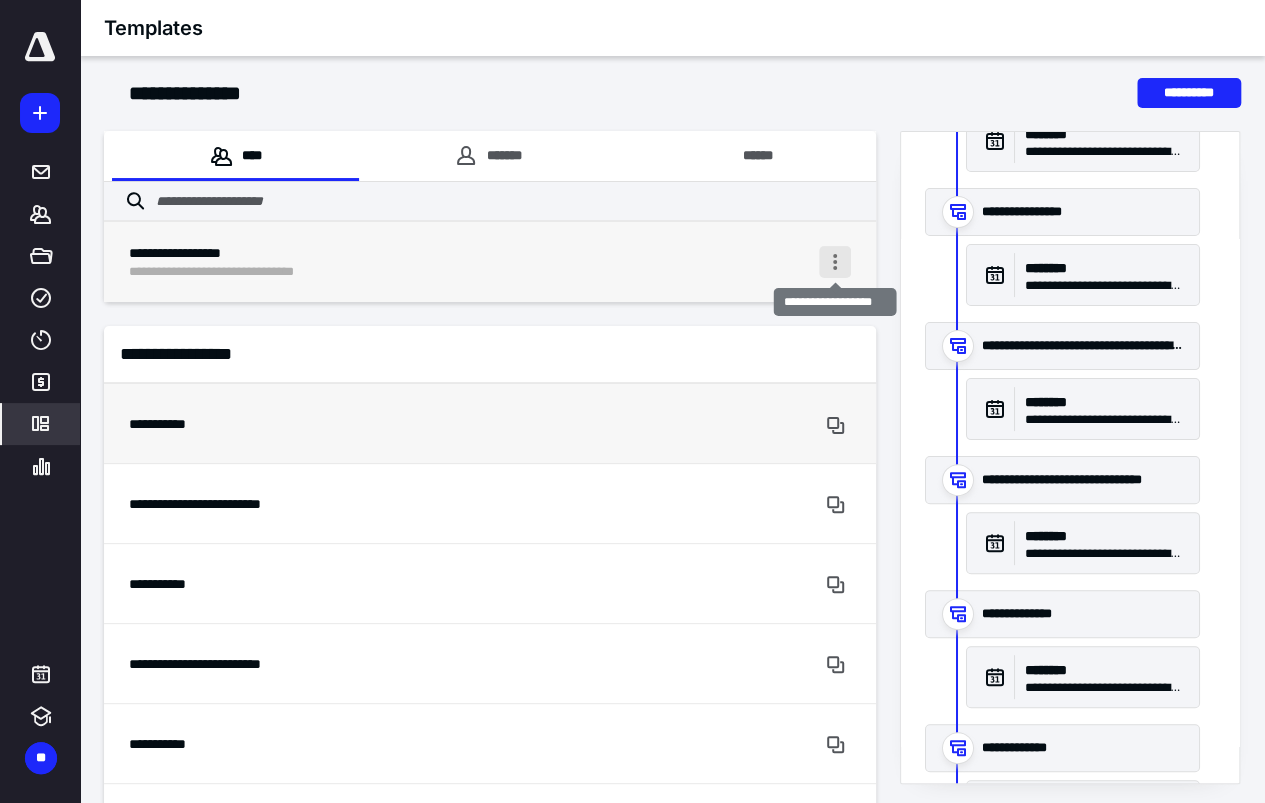 click at bounding box center (835, 262) 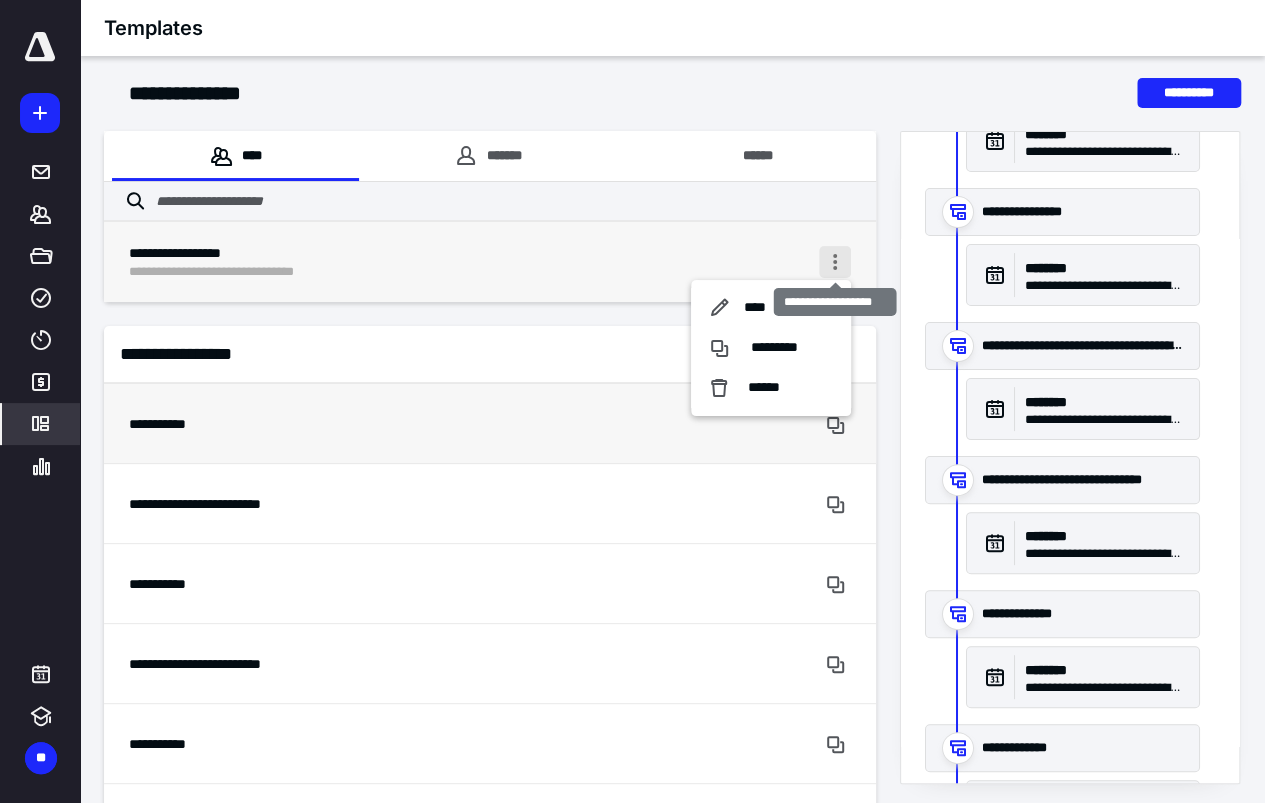 scroll, scrollTop: 178, scrollLeft: 0, axis: vertical 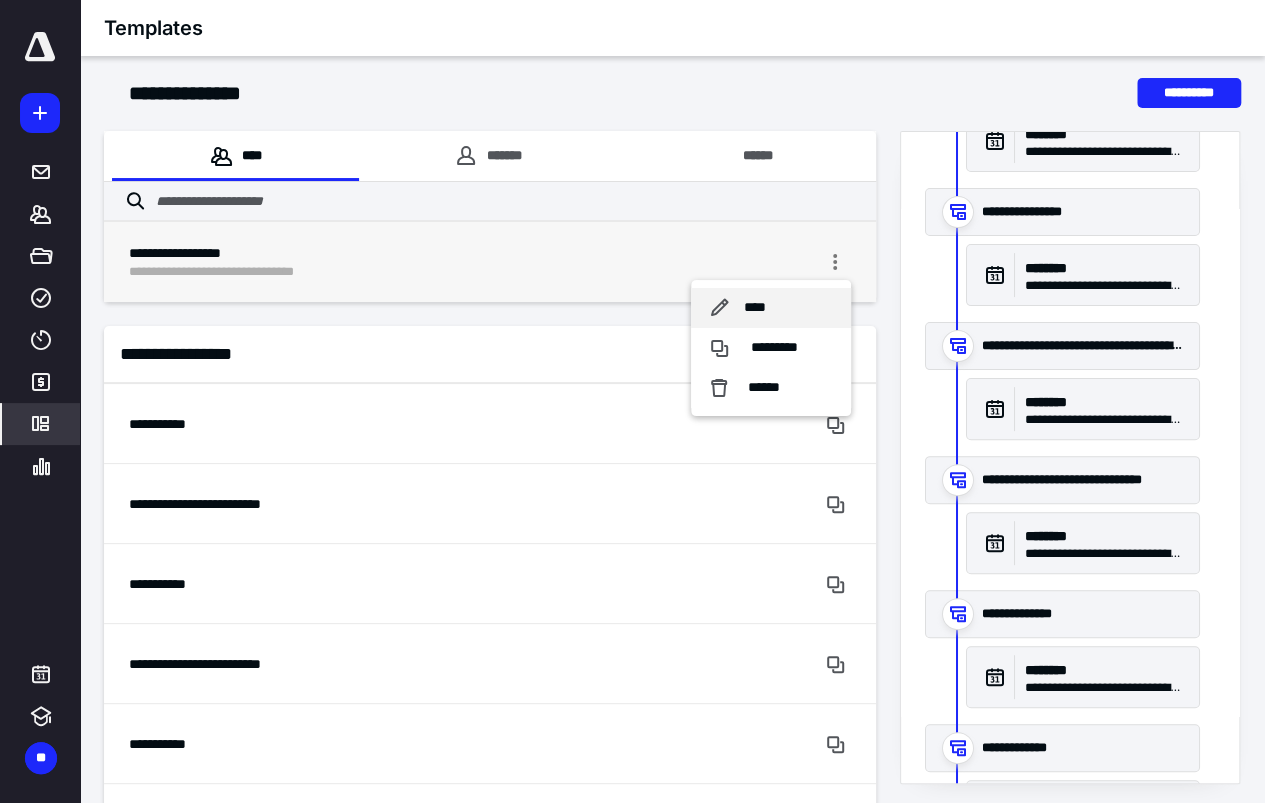 click on "****" at bounding box center (755, 308) 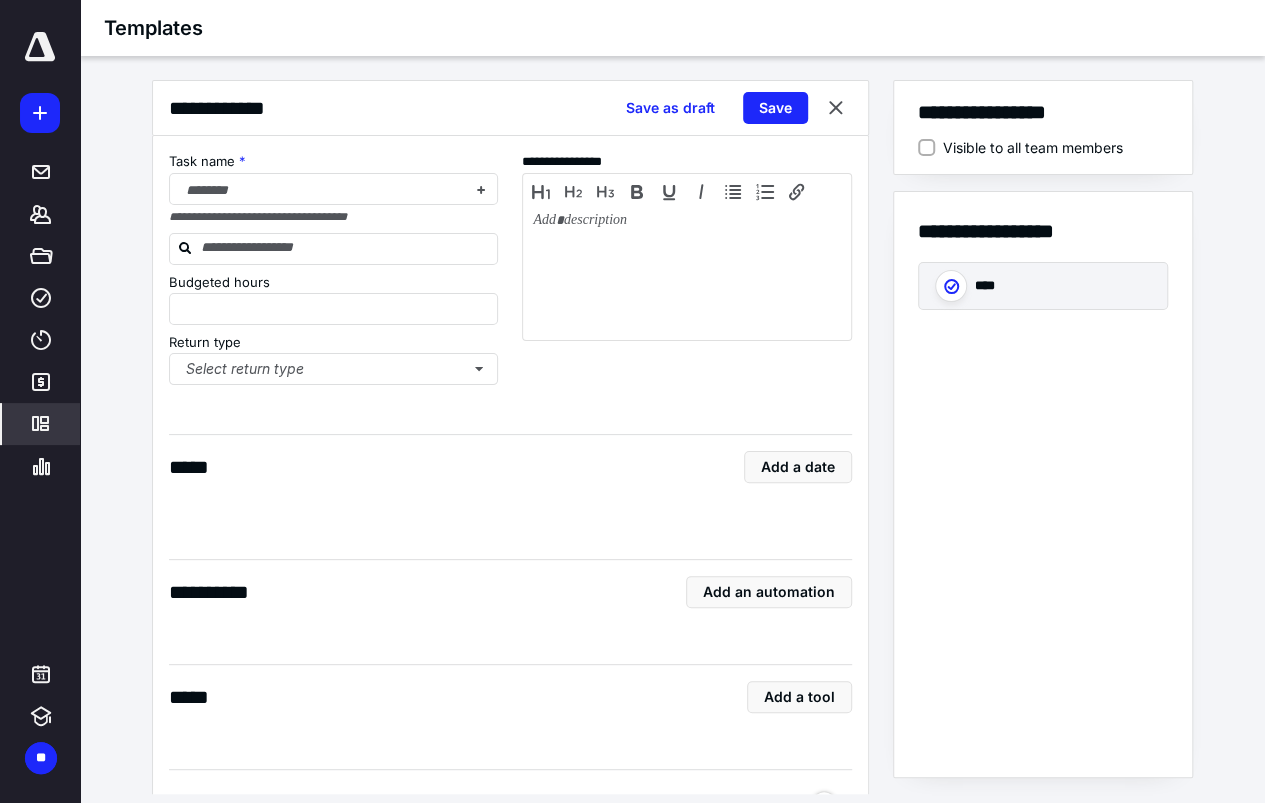 type on "*" 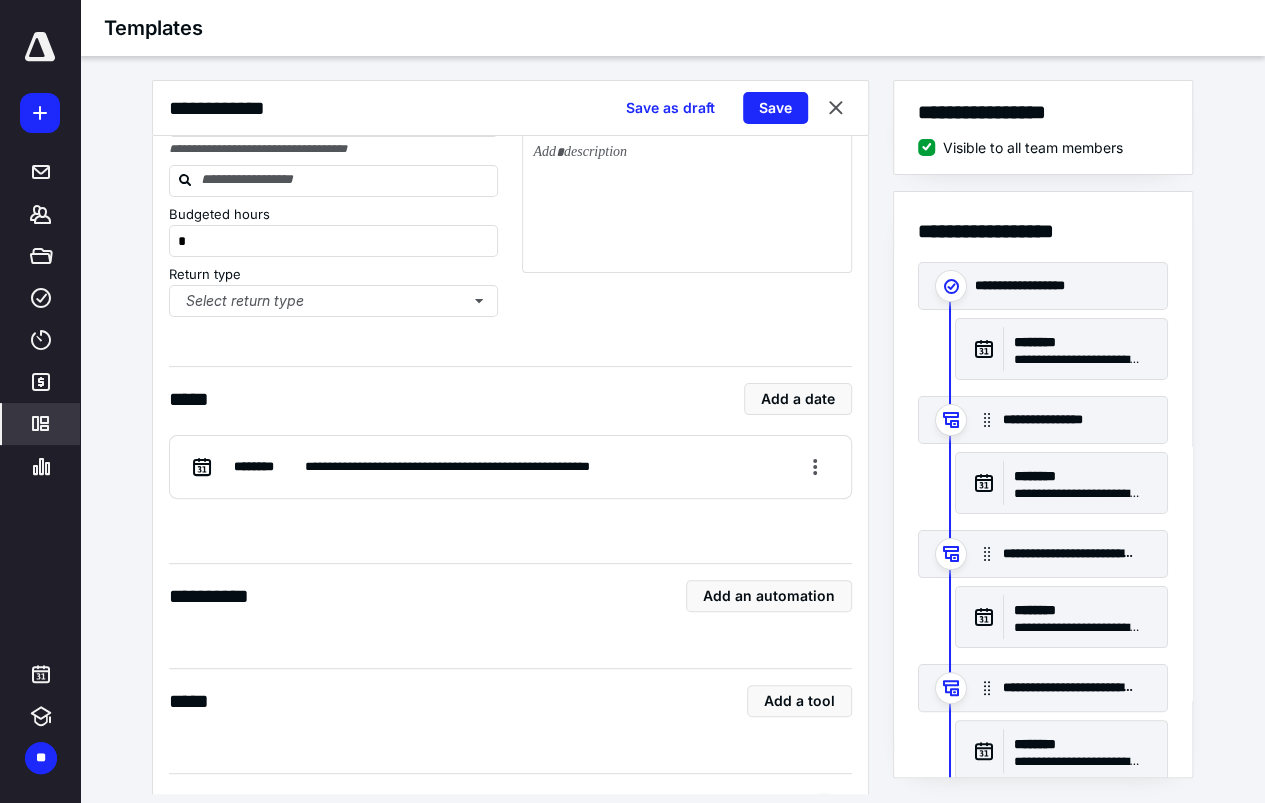 scroll, scrollTop: 100, scrollLeft: 0, axis: vertical 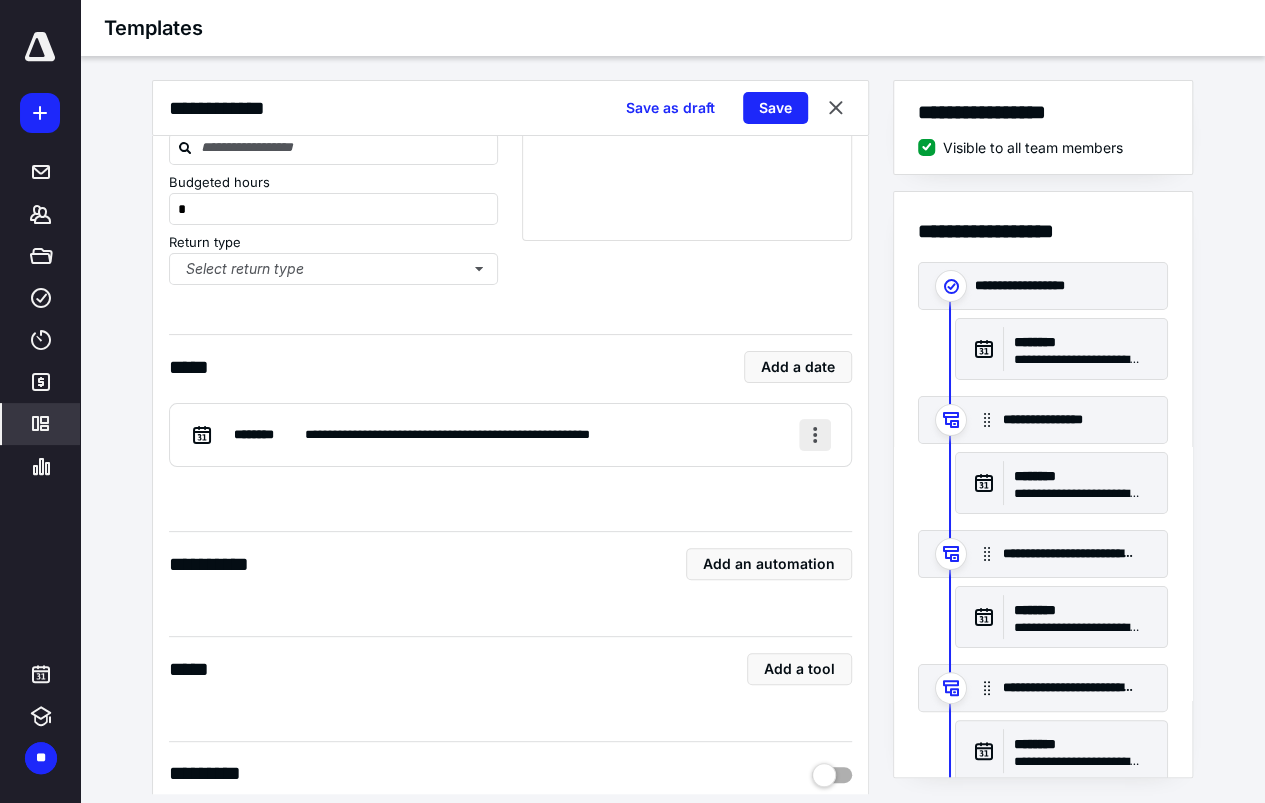 click at bounding box center [815, 435] 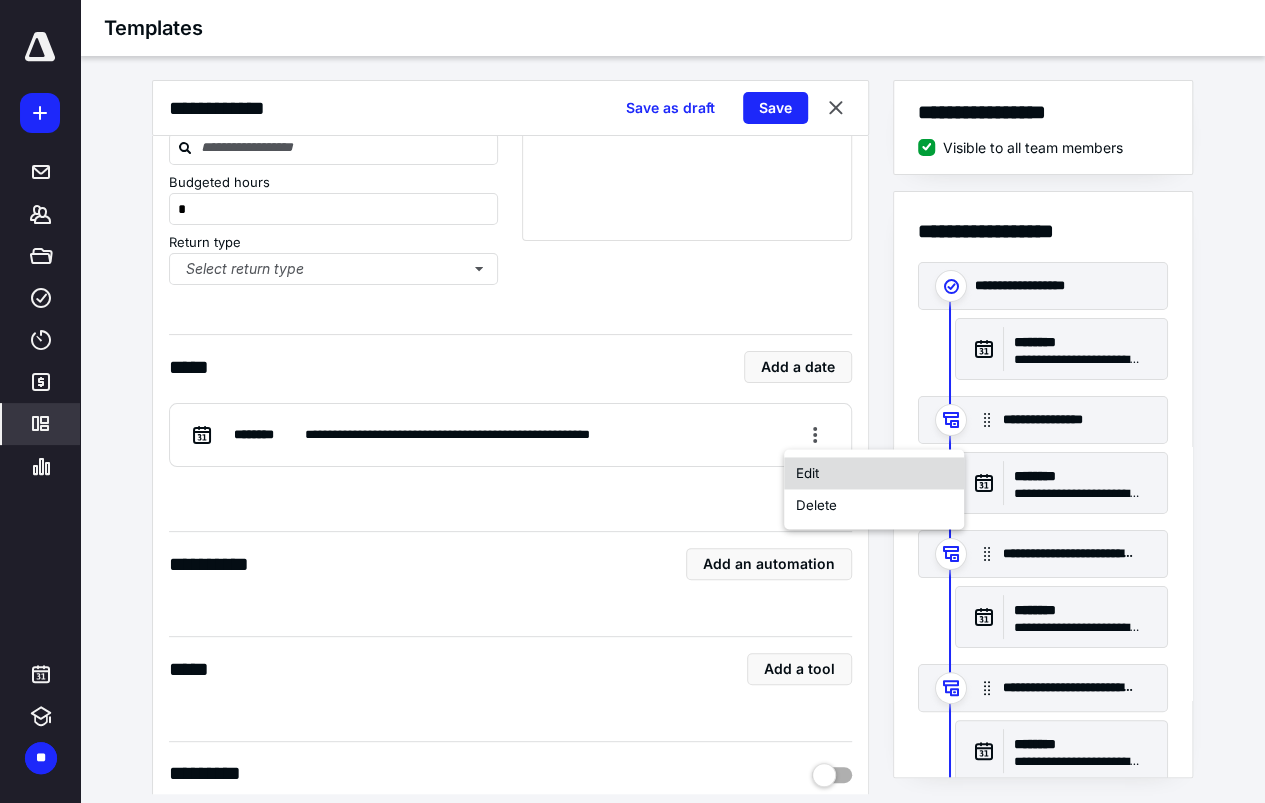 click on "Edit" at bounding box center (874, 473) 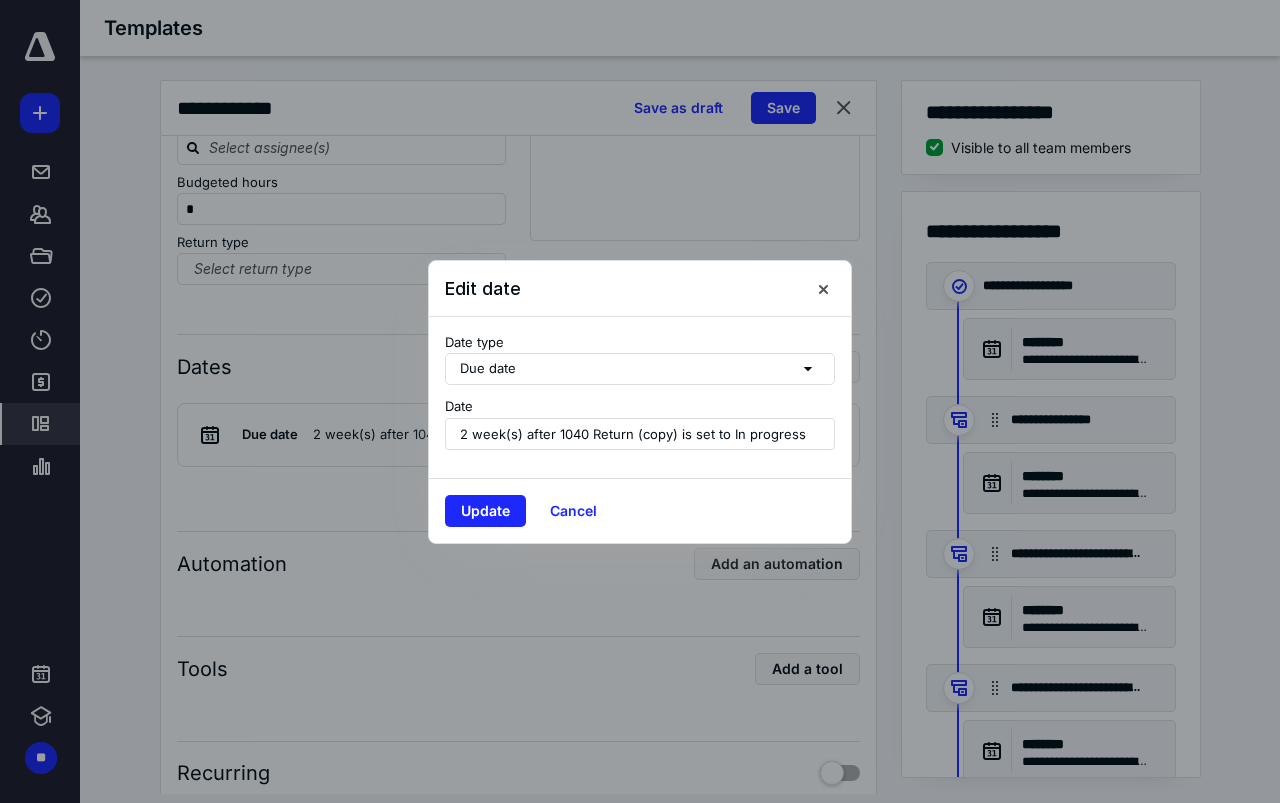 click on "2 week(s) after  1040 Return (copy) is set to In progress" at bounding box center [633, 434] 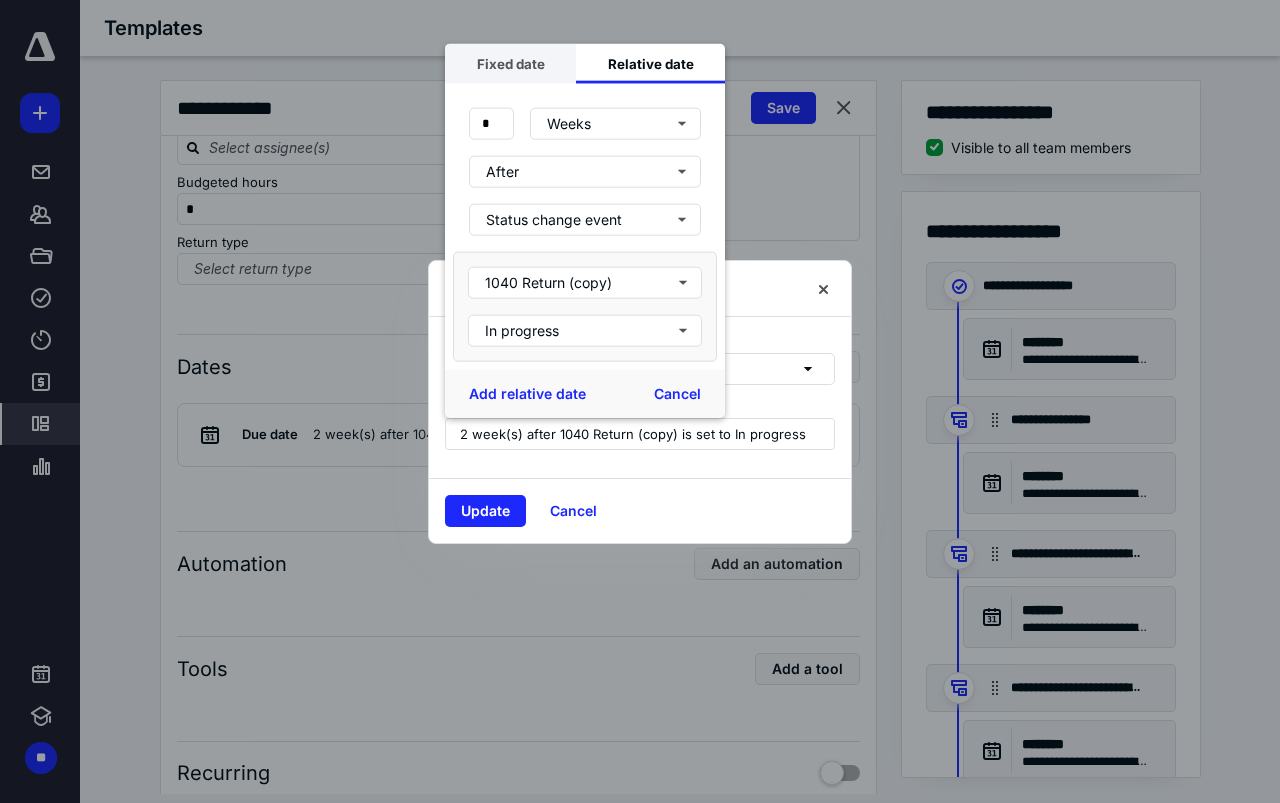 click on "Fixed date" at bounding box center (510, 63) 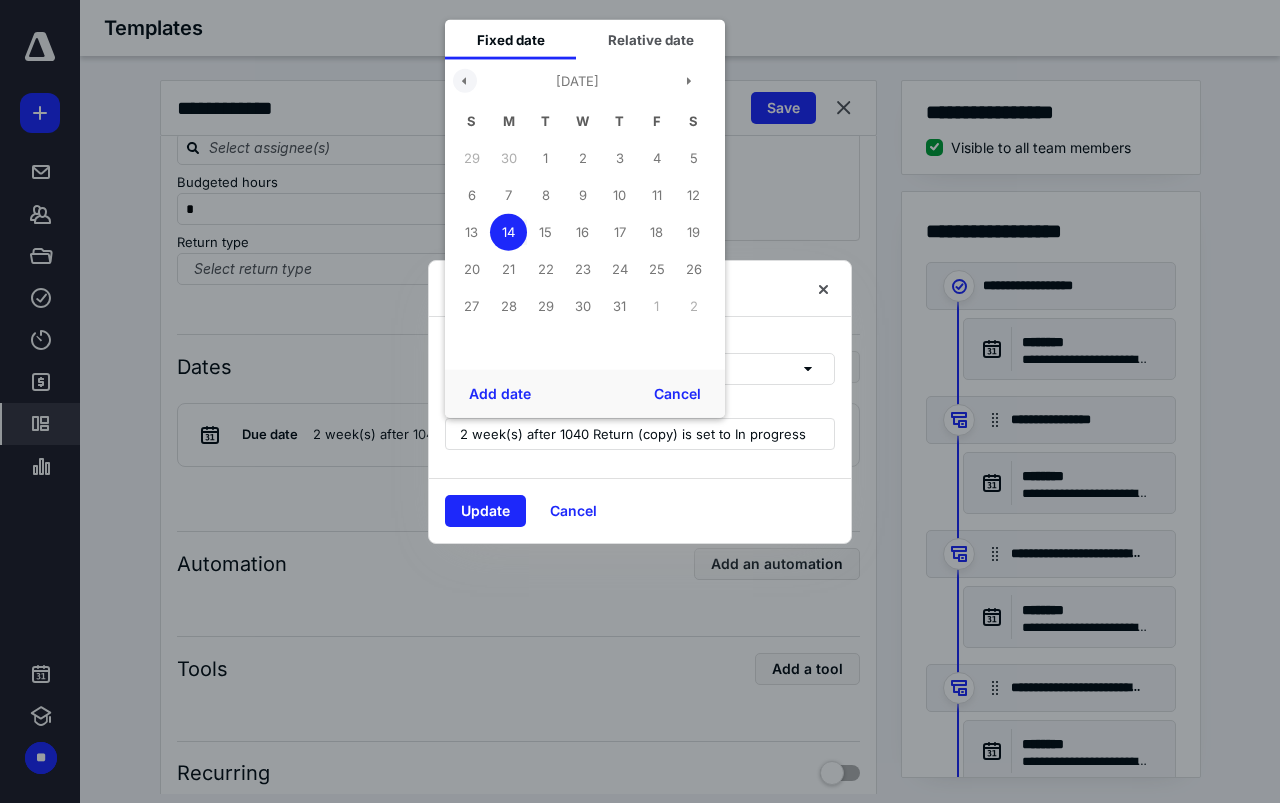 click at bounding box center (465, 81) 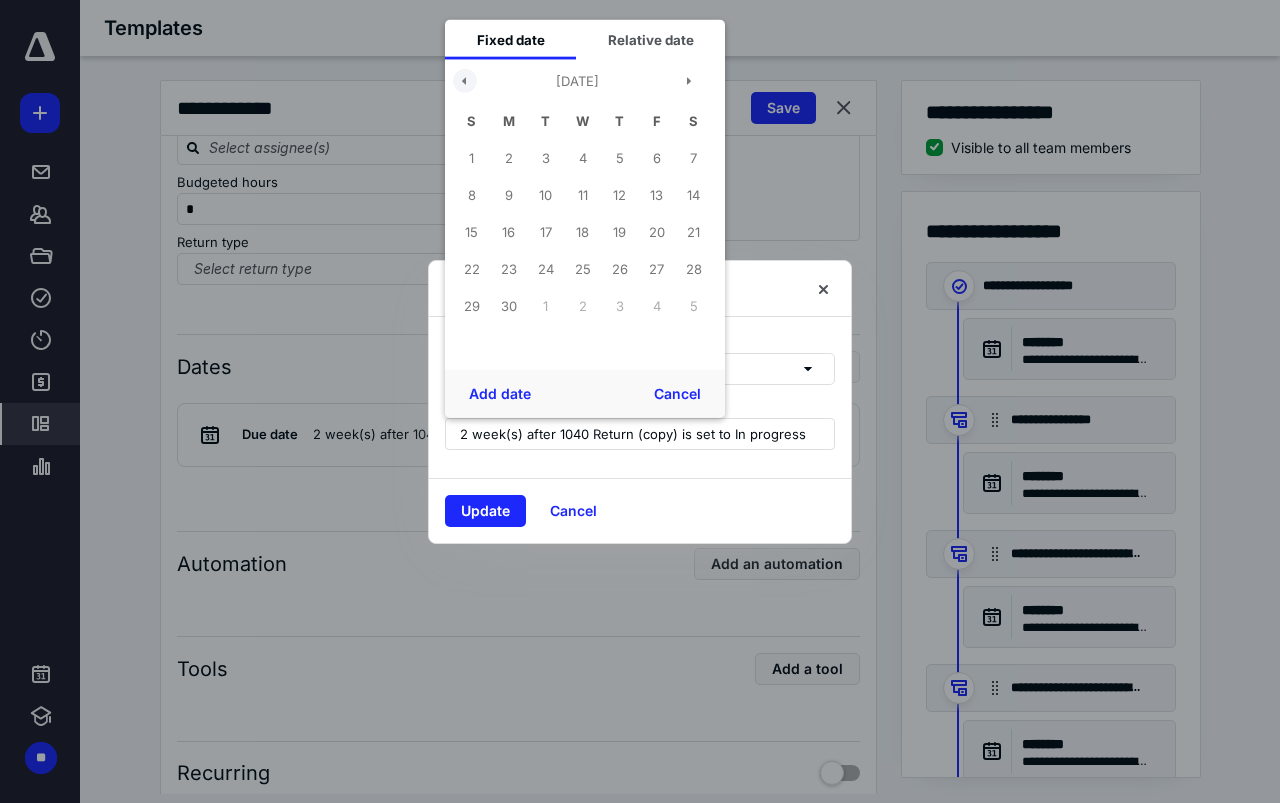 click at bounding box center [465, 81] 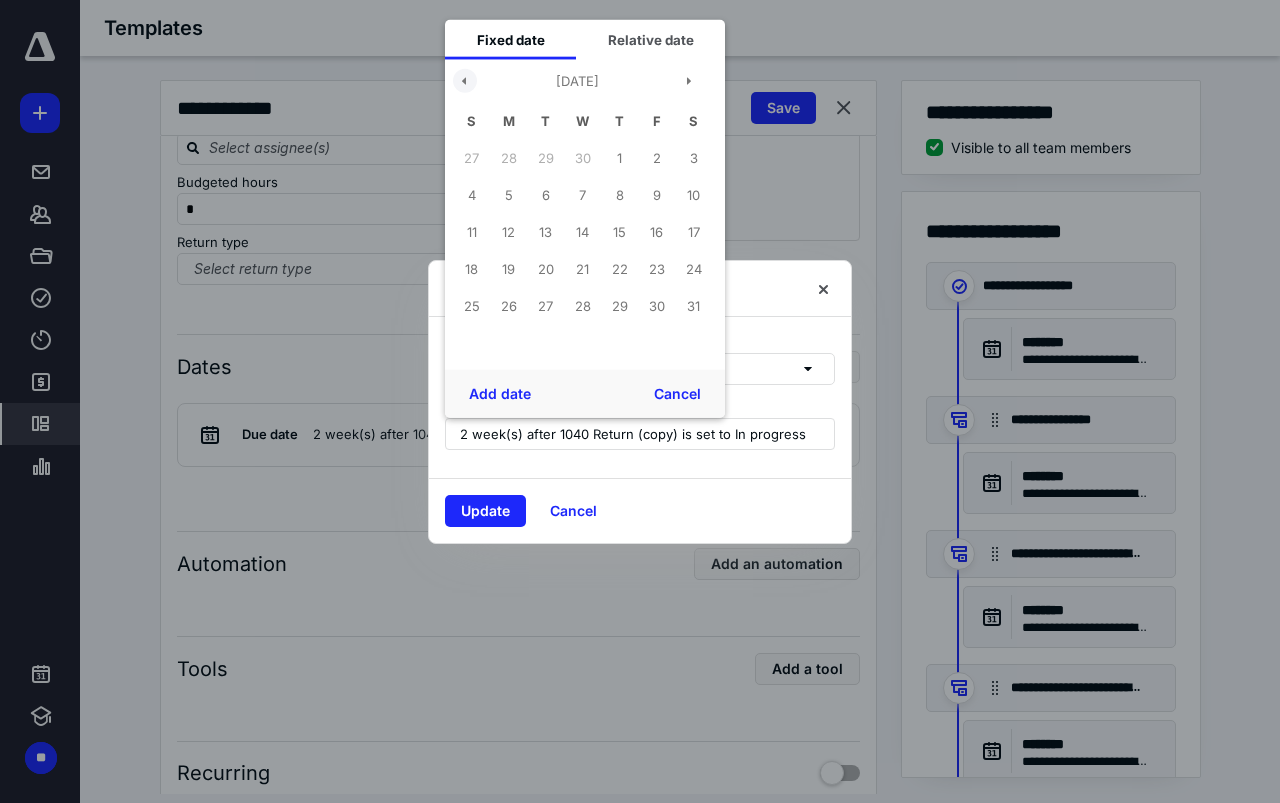 click at bounding box center (465, 81) 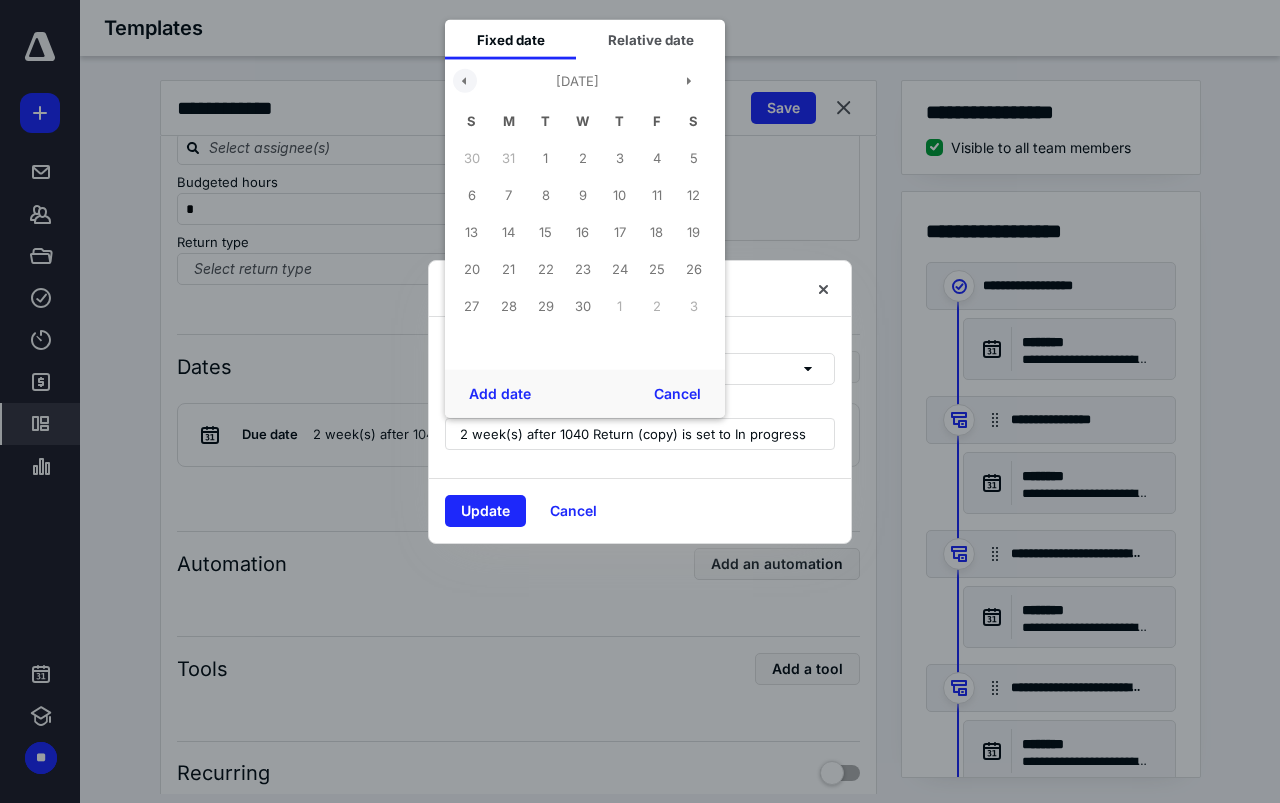 click at bounding box center [465, 81] 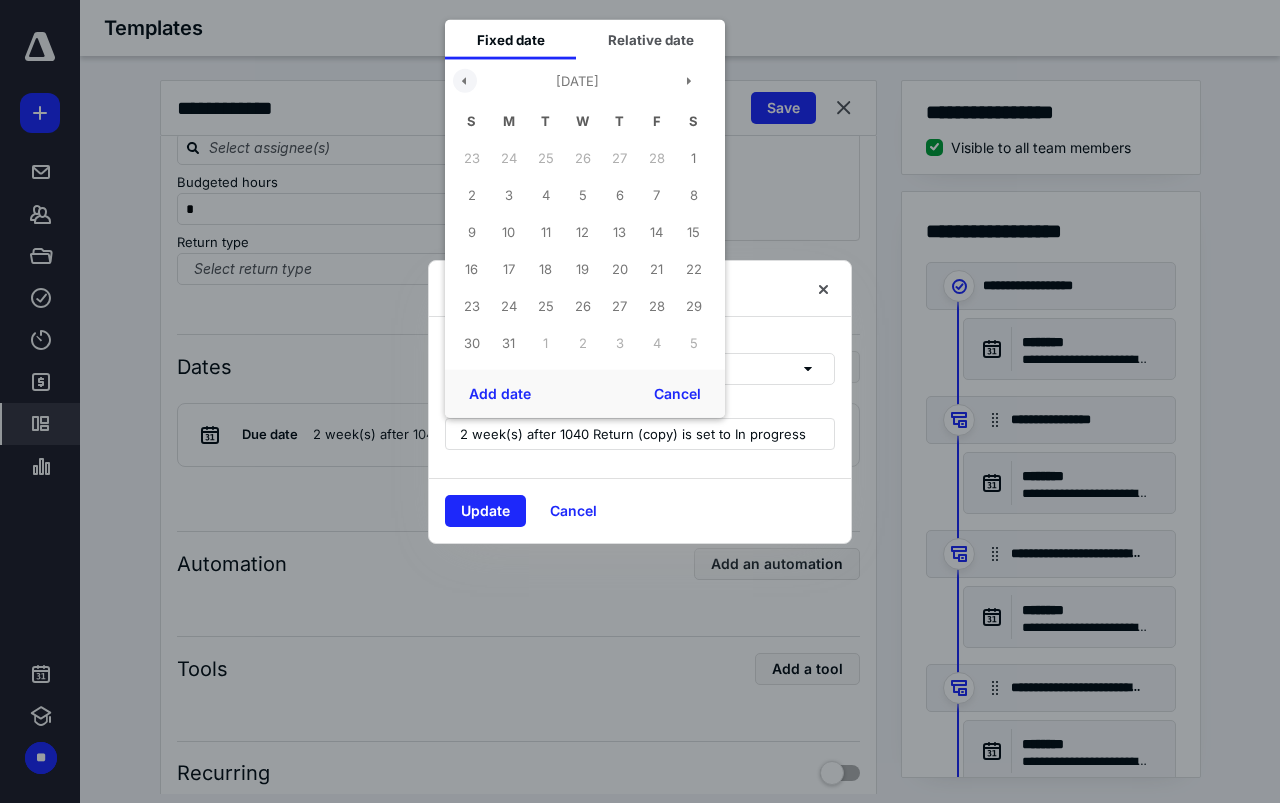click at bounding box center [465, 81] 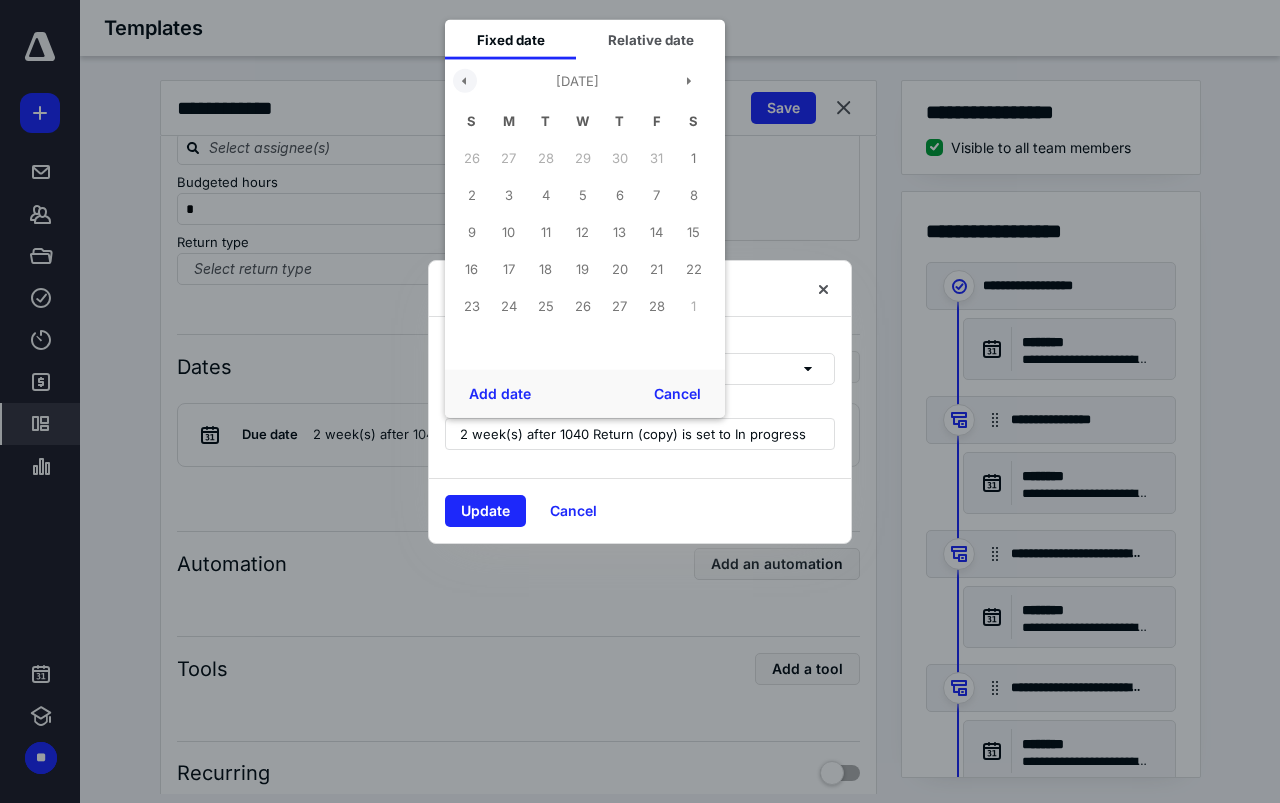 click at bounding box center (465, 81) 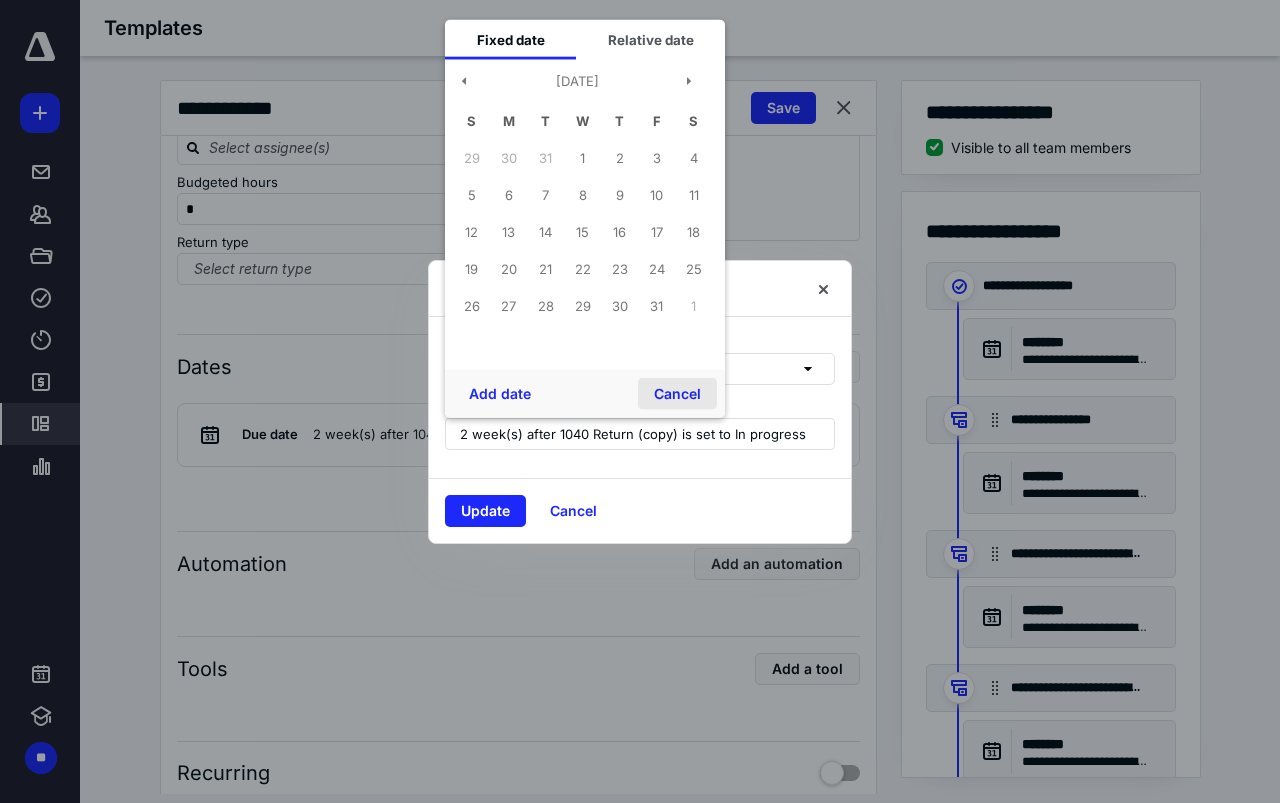 click on "Cancel" at bounding box center [677, 393] 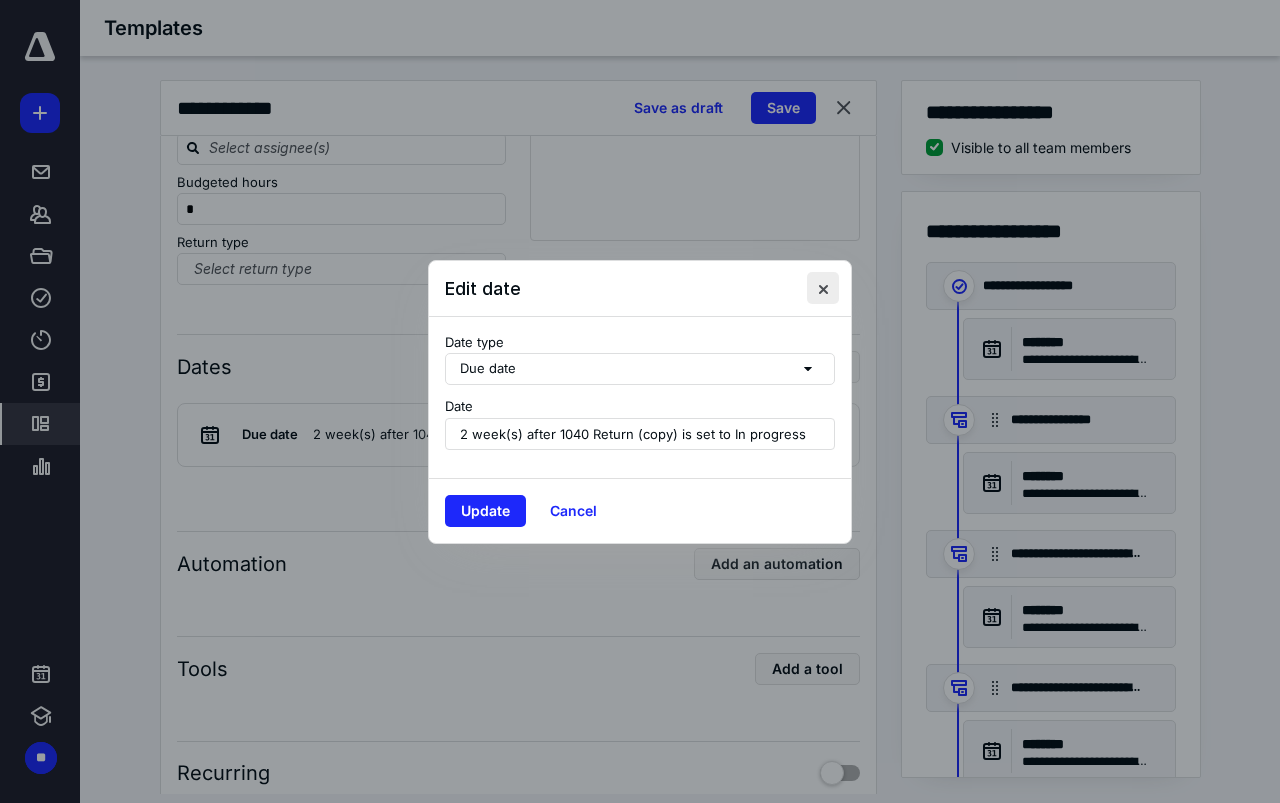 click at bounding box center (823, 288) 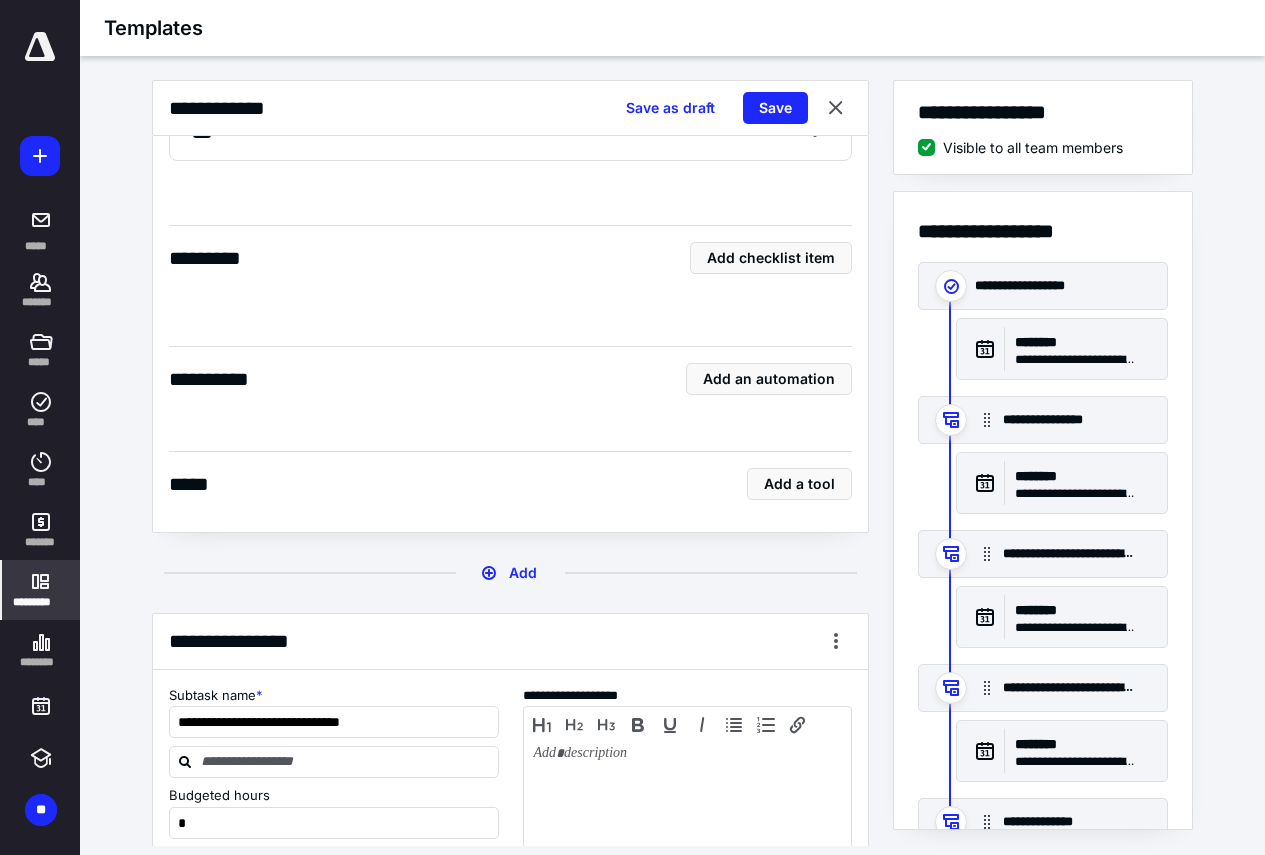 scroll, scrollTop: 2400, scrollLeft: 0, axis: vertical 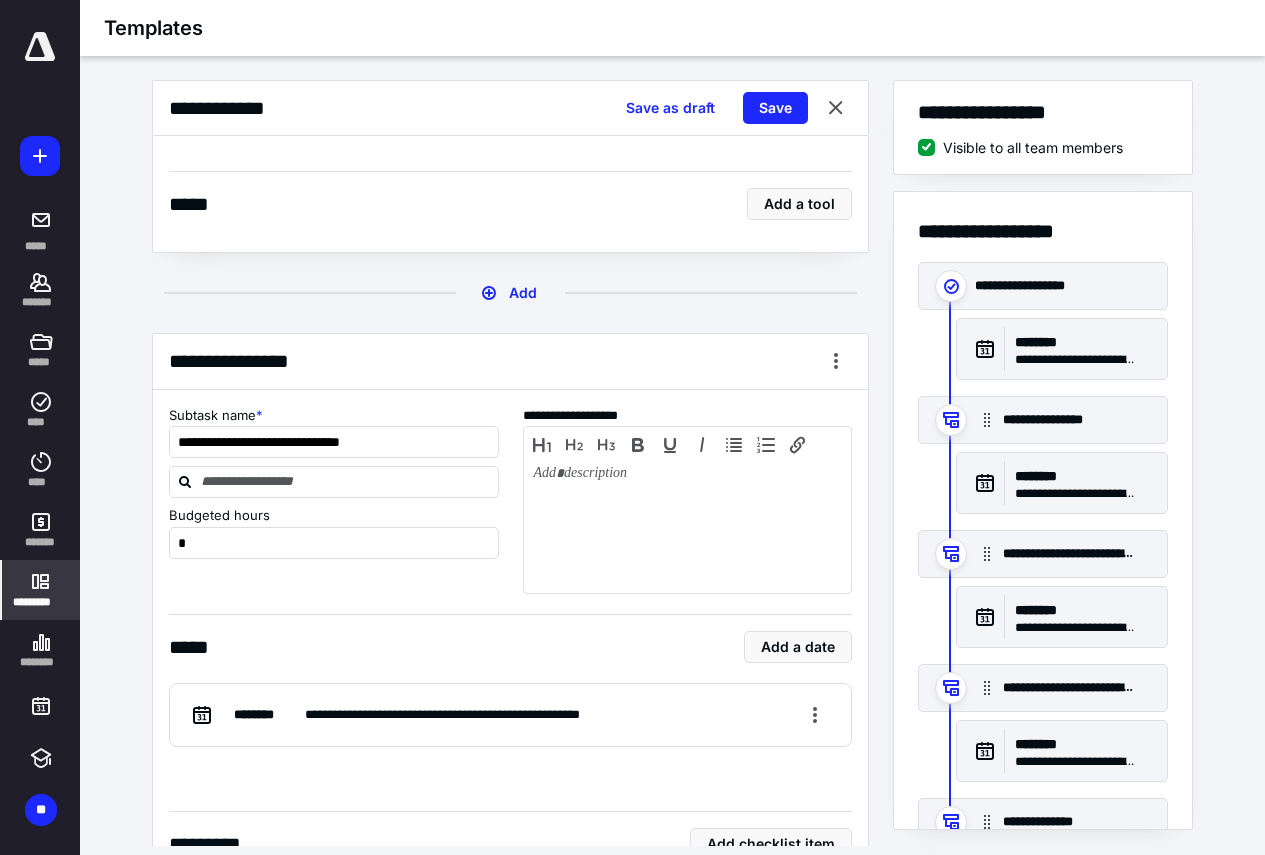 click on "***** Add a tool" at bounding box center (510, 203) 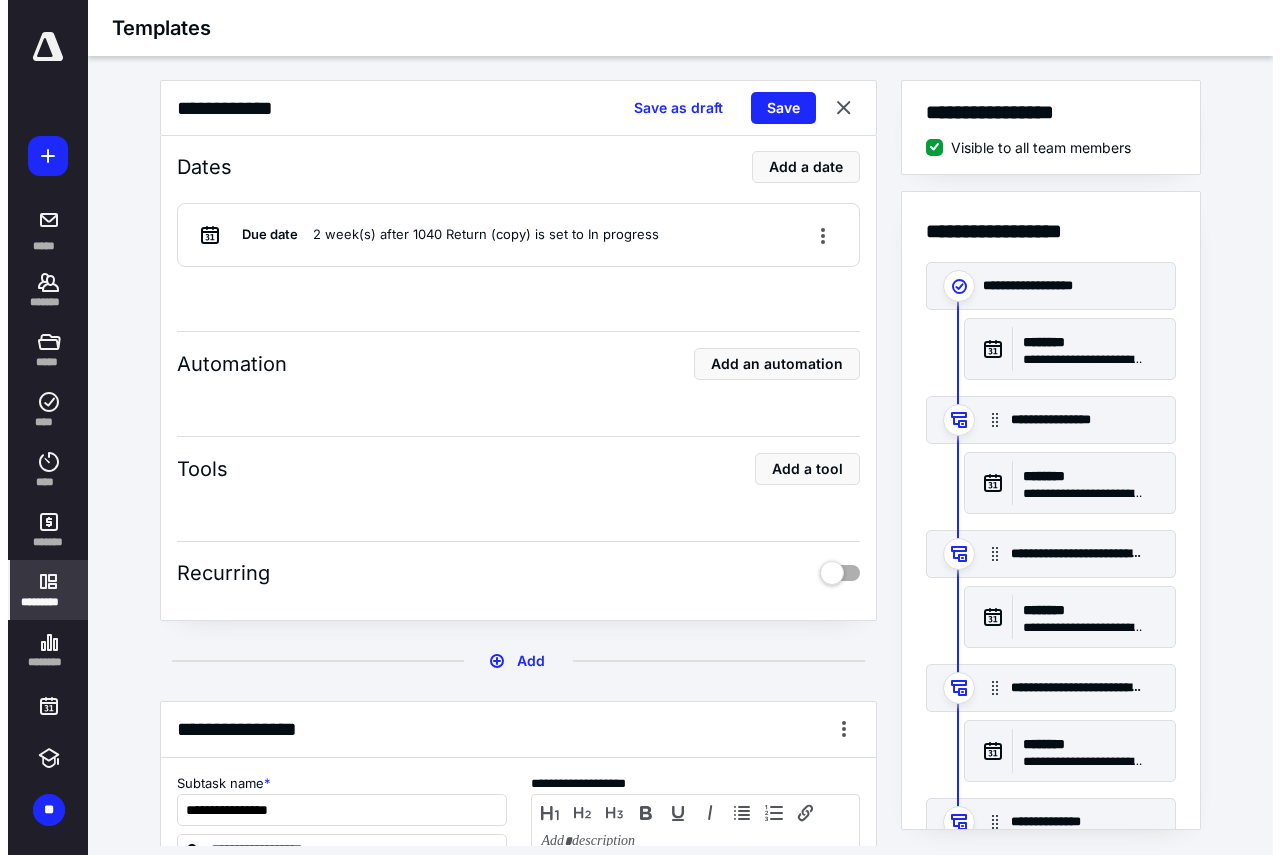 scroll, scrollTop: 0, scrollLeft: 0, axis: both 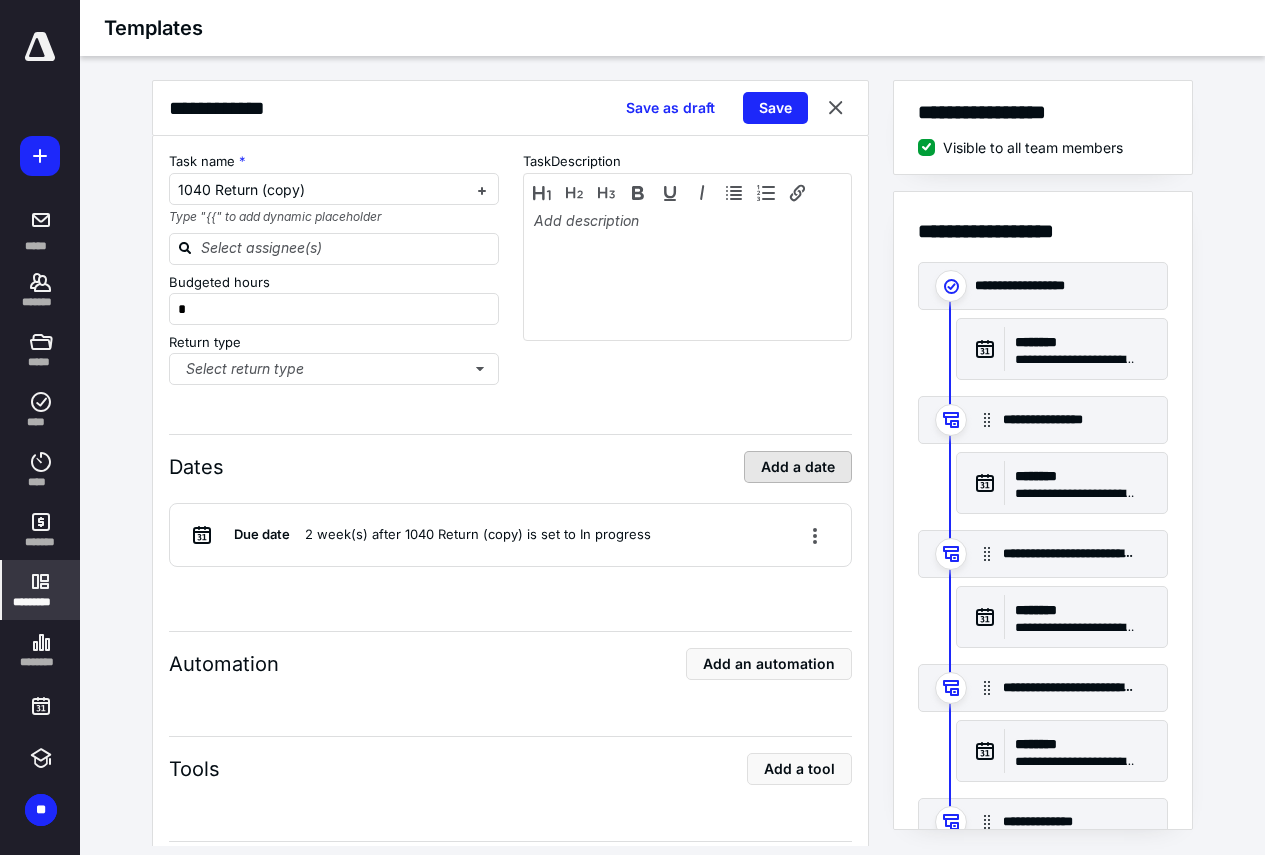 click on "Add a date" at bounding box center [798, 467] 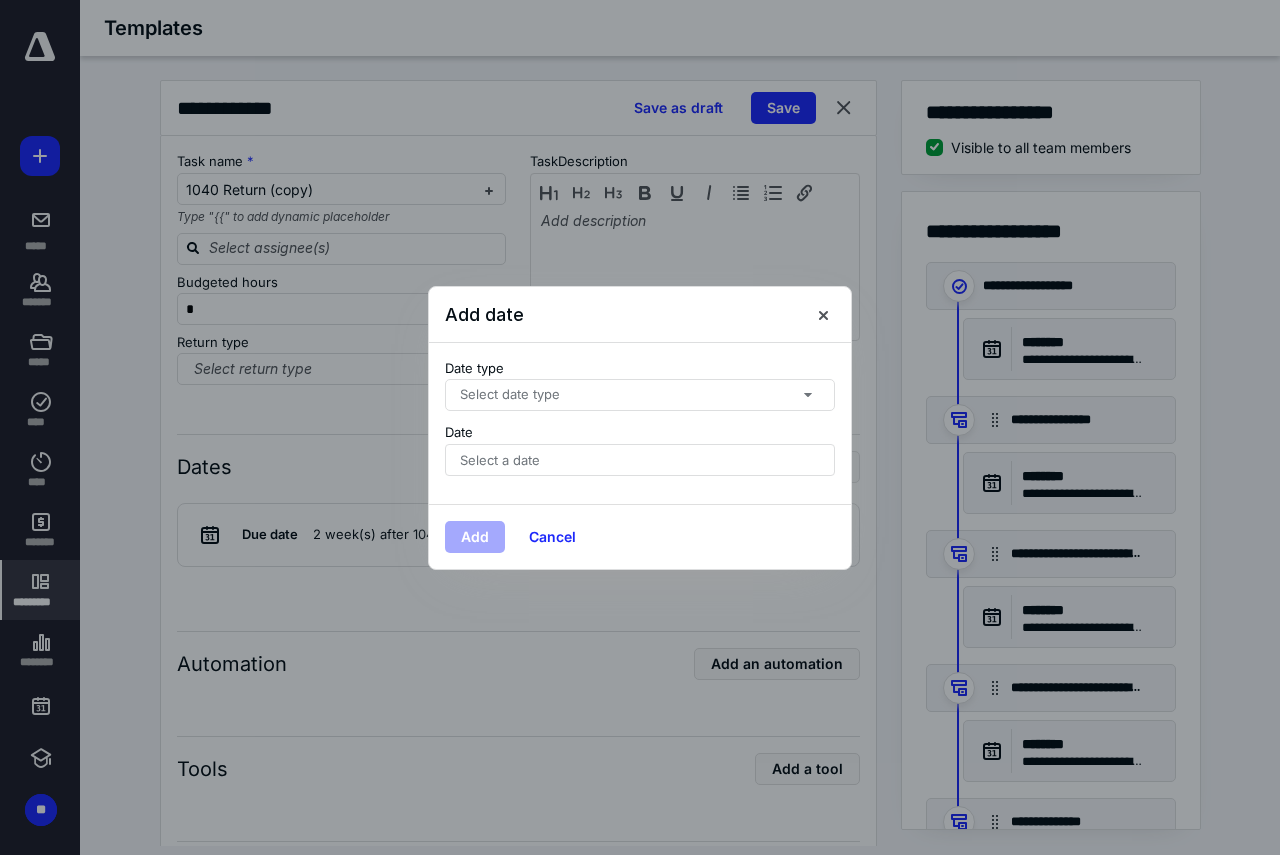 click on "Select date type" at bounding box center [640, 395] 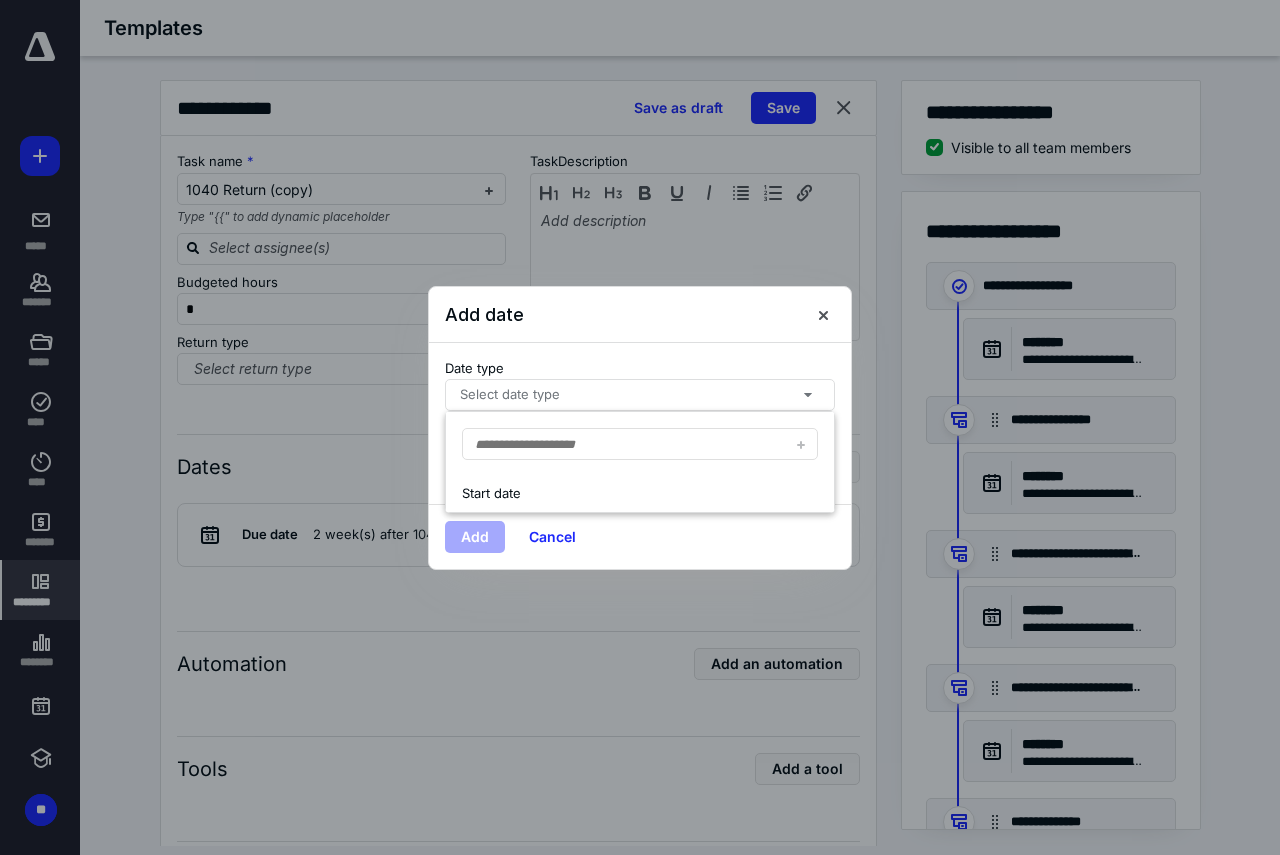 click on "Add date" at bounding box center (640, 315) 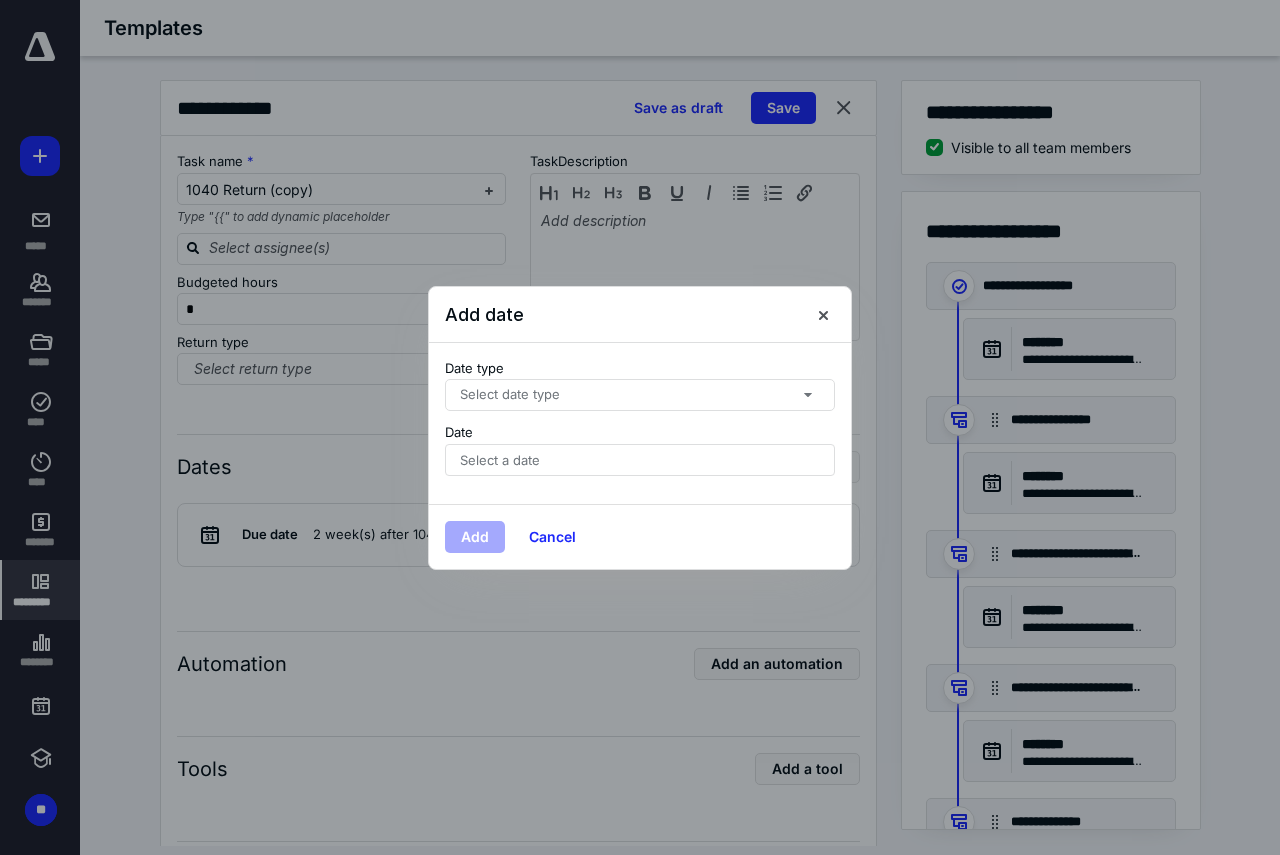click on "Select a date" at bounding box center (640, 460) 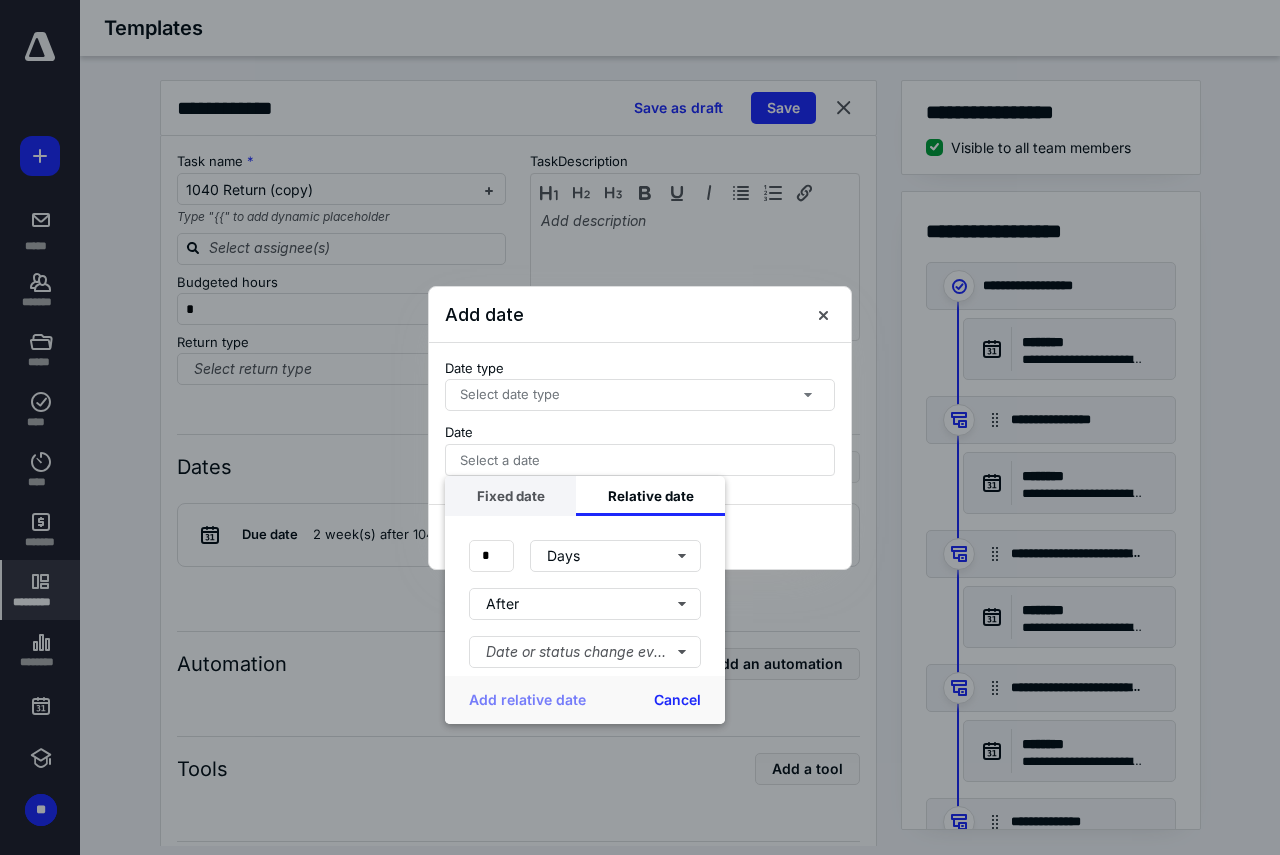click on "Fixed date" at bounding box center (510, 496) 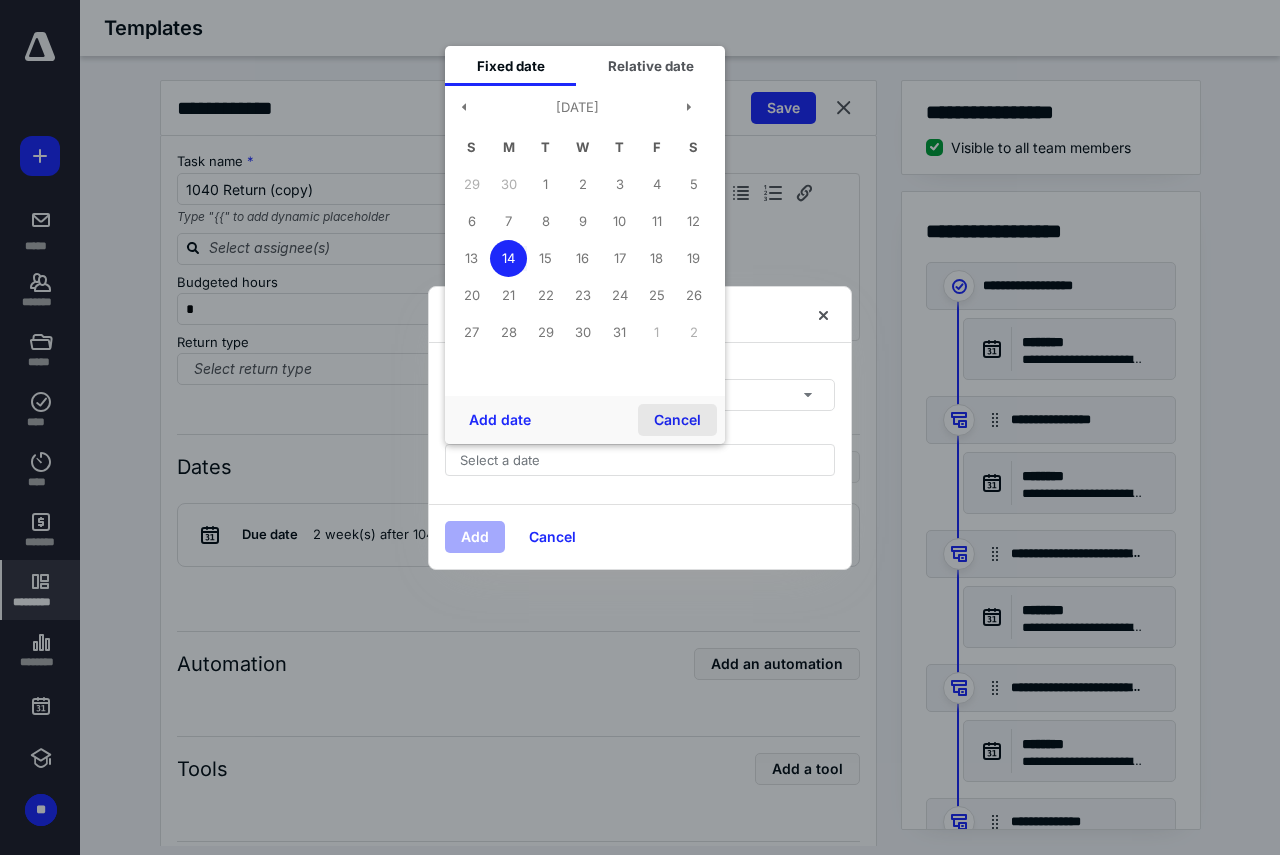 click on "Cancel" at bounding box center (677, 420) 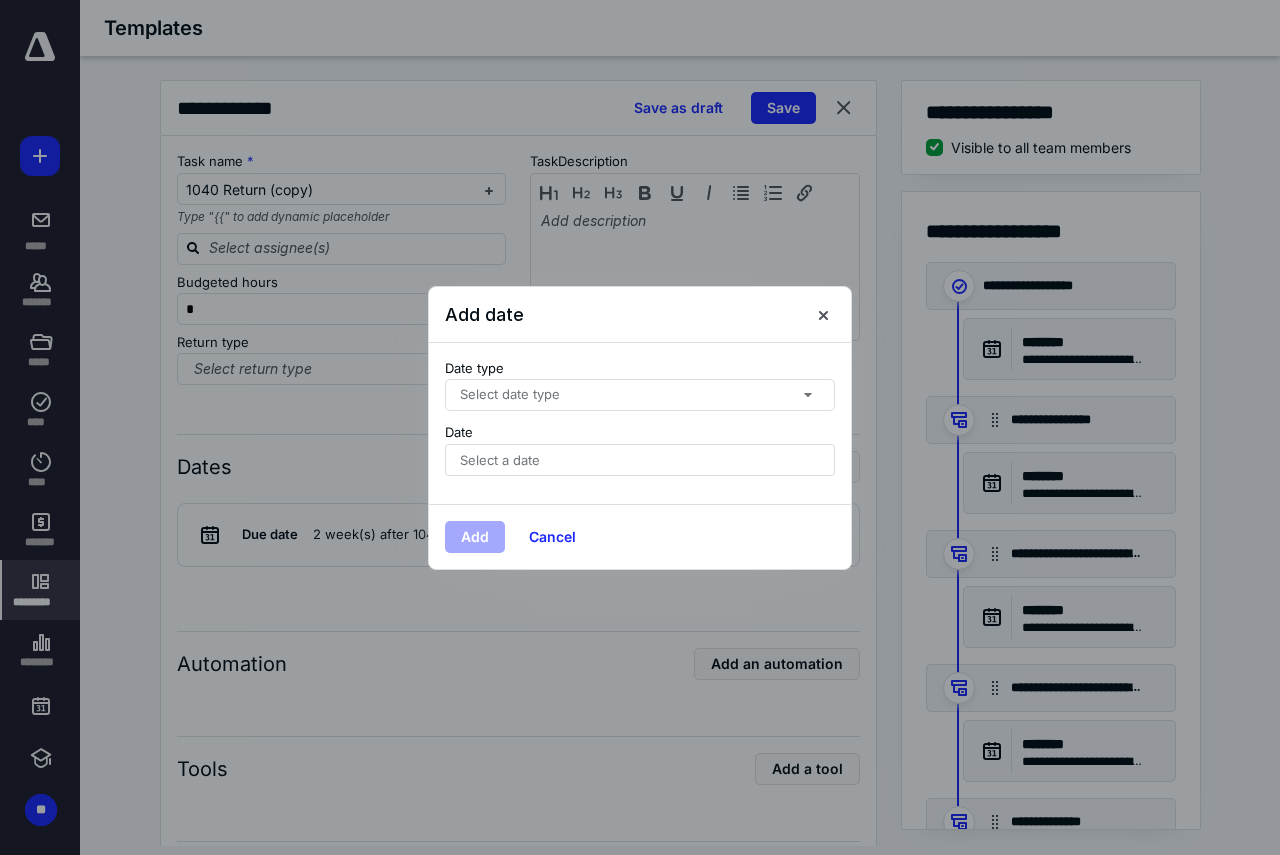 click on "Select date type" at bounding box center (640, 395) 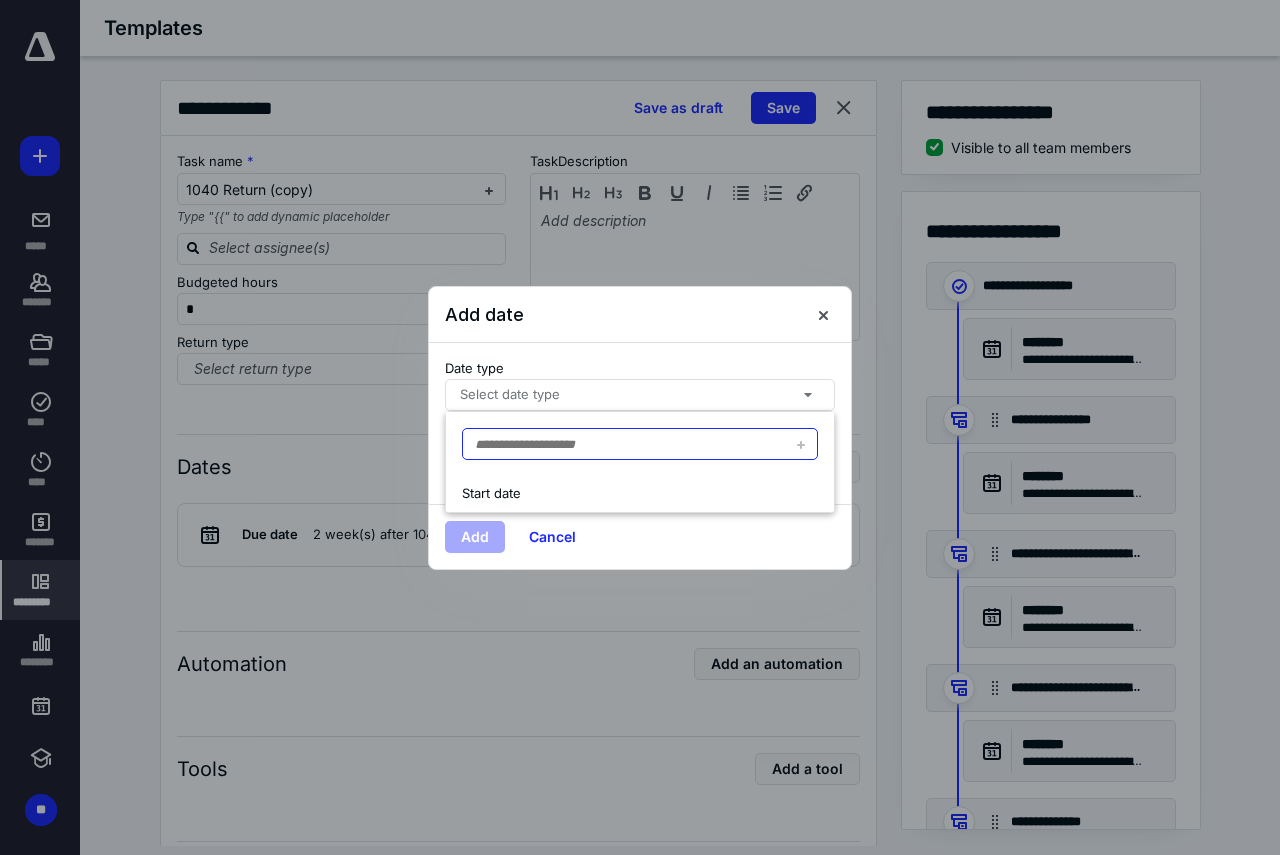 click at bounding box center (640, 444) 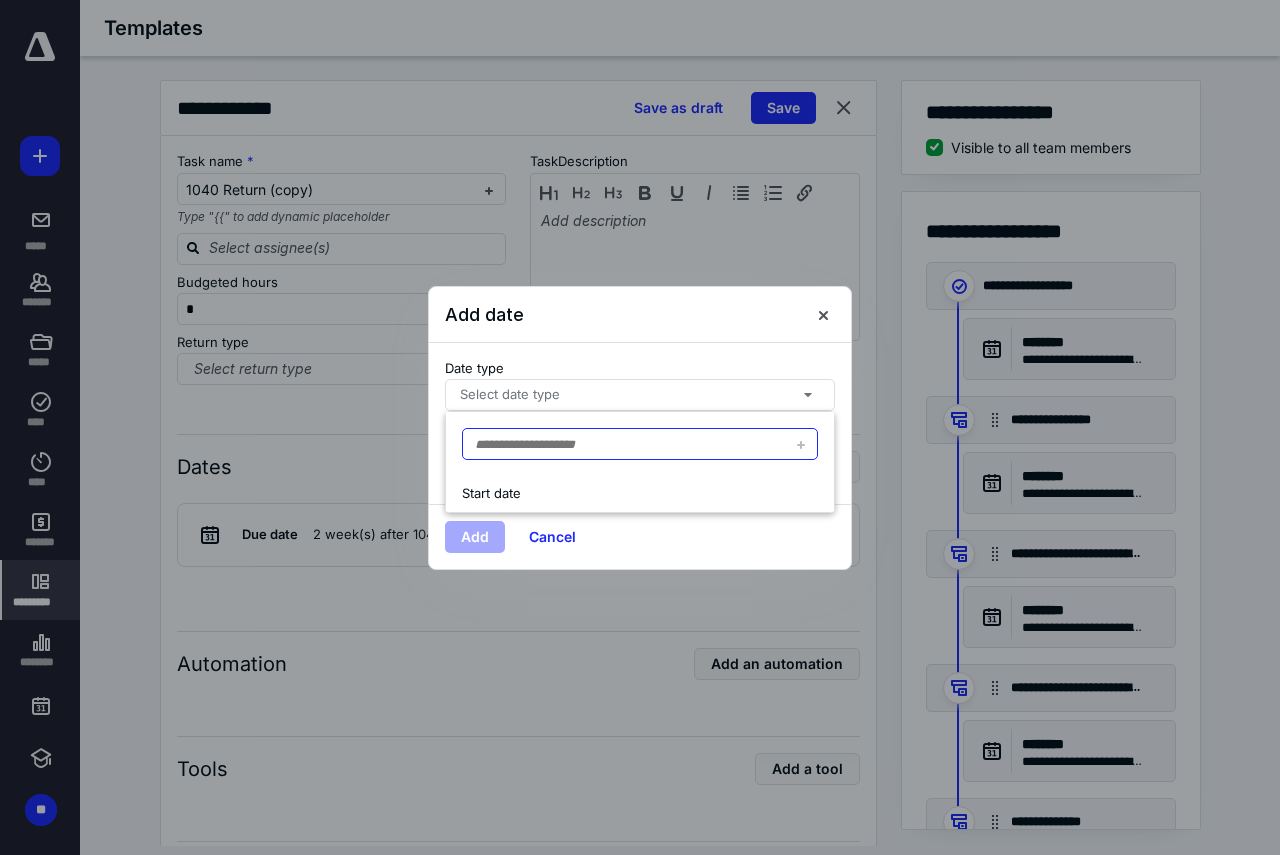 click at bounding box center (640, 444) 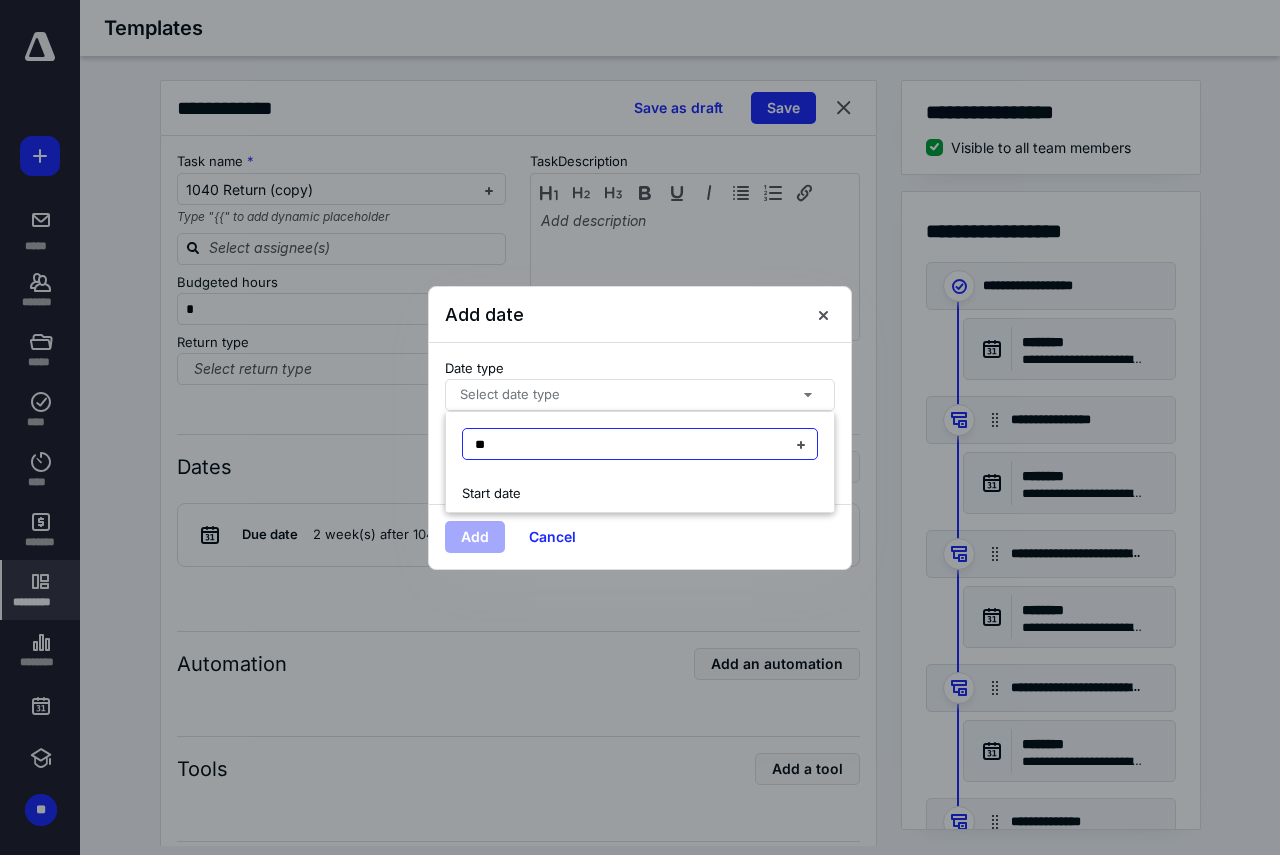 type on "*" 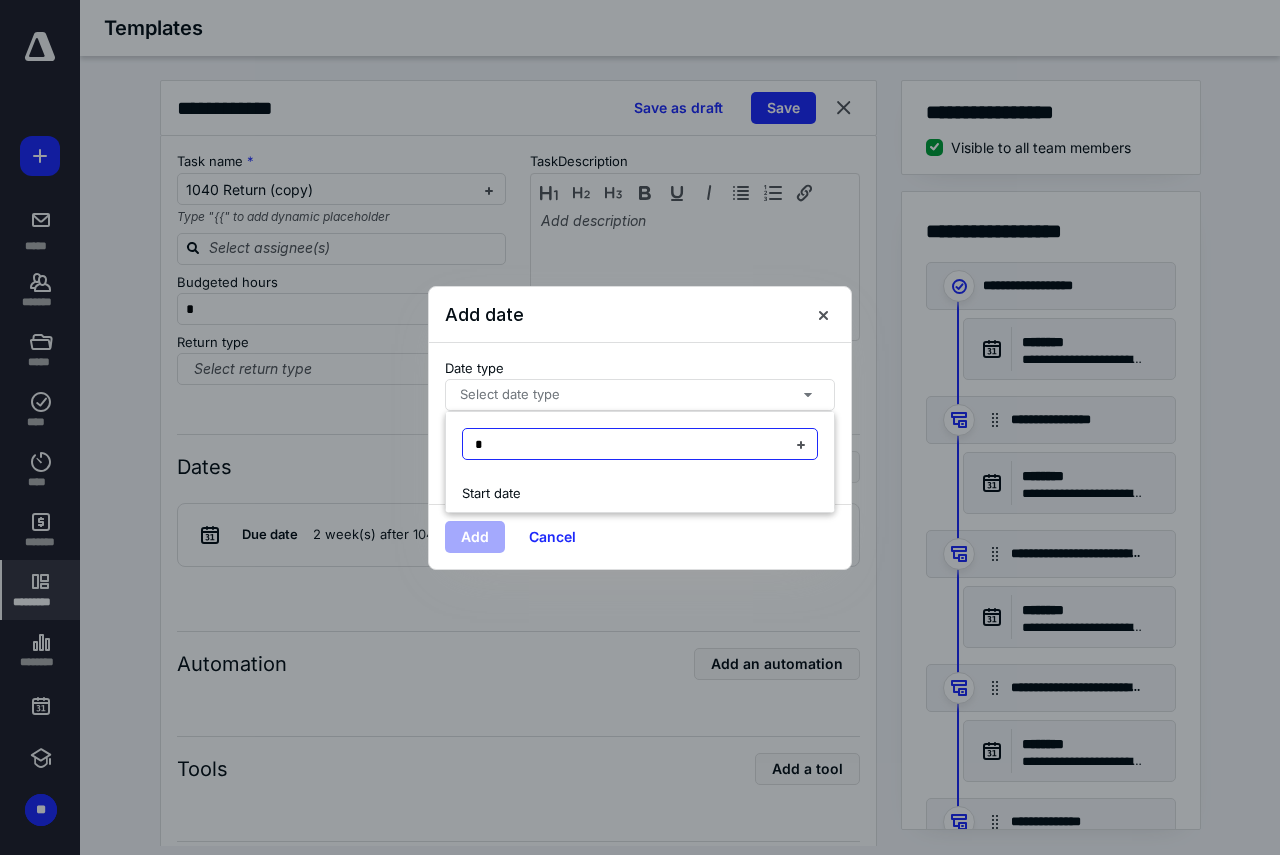 type 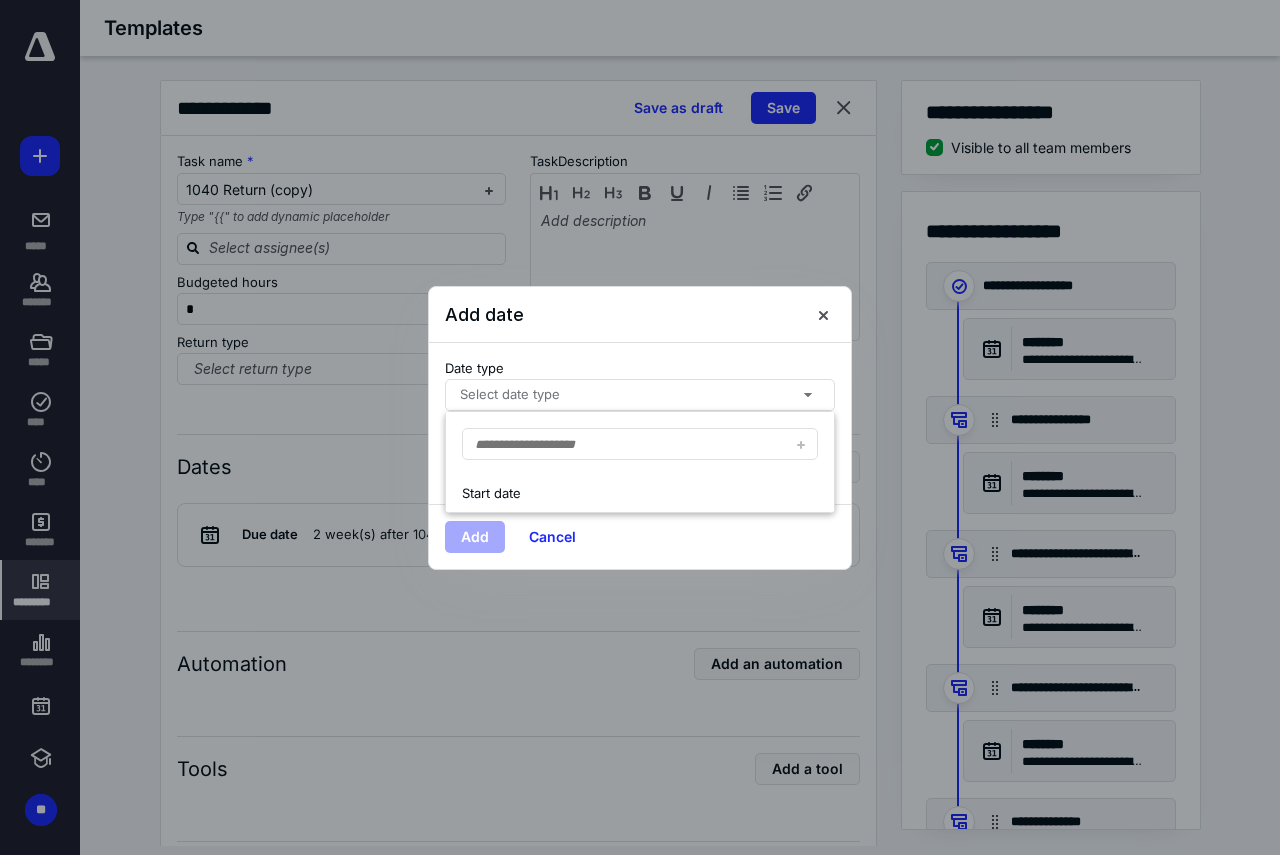 click on "Add date" at bounding box center [640, 315] 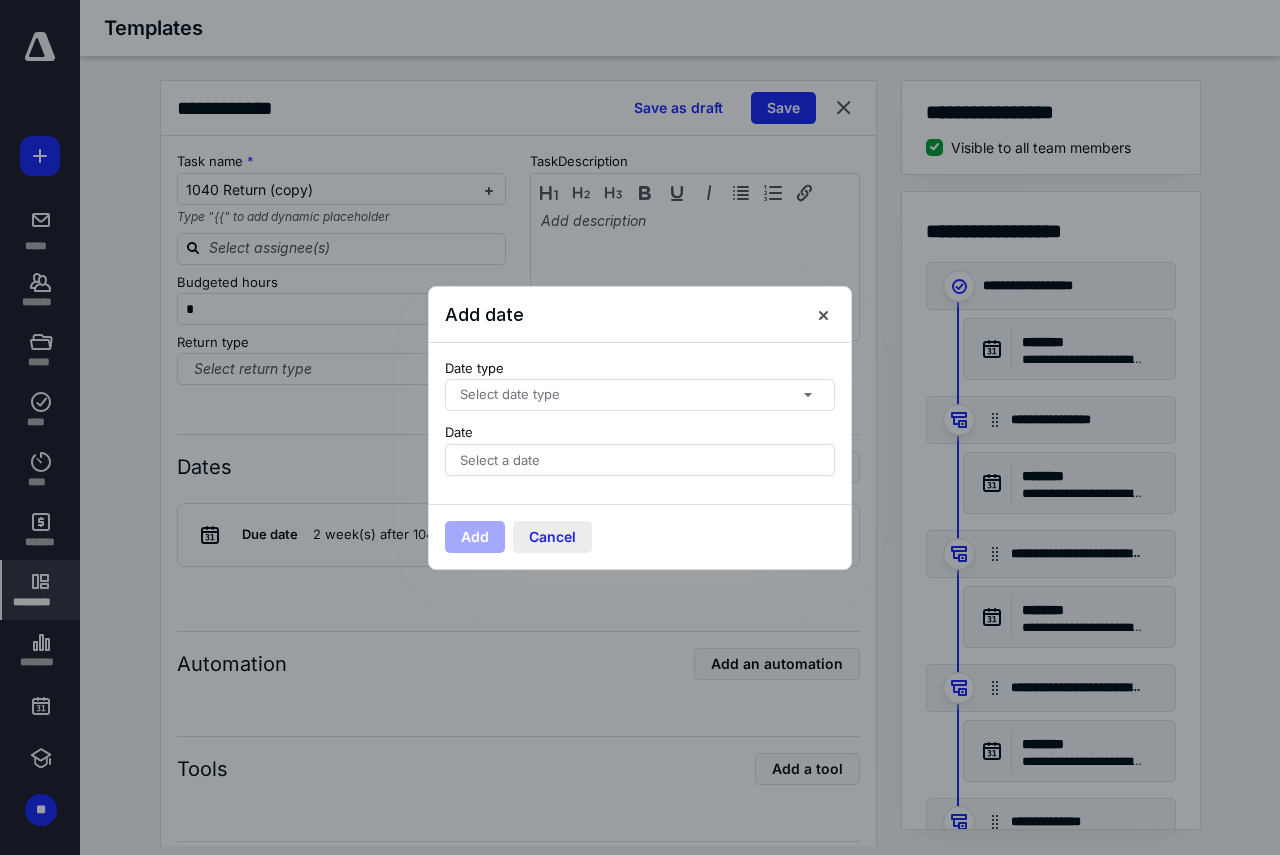 click on "Cancel" at bounding box center [552, 537] 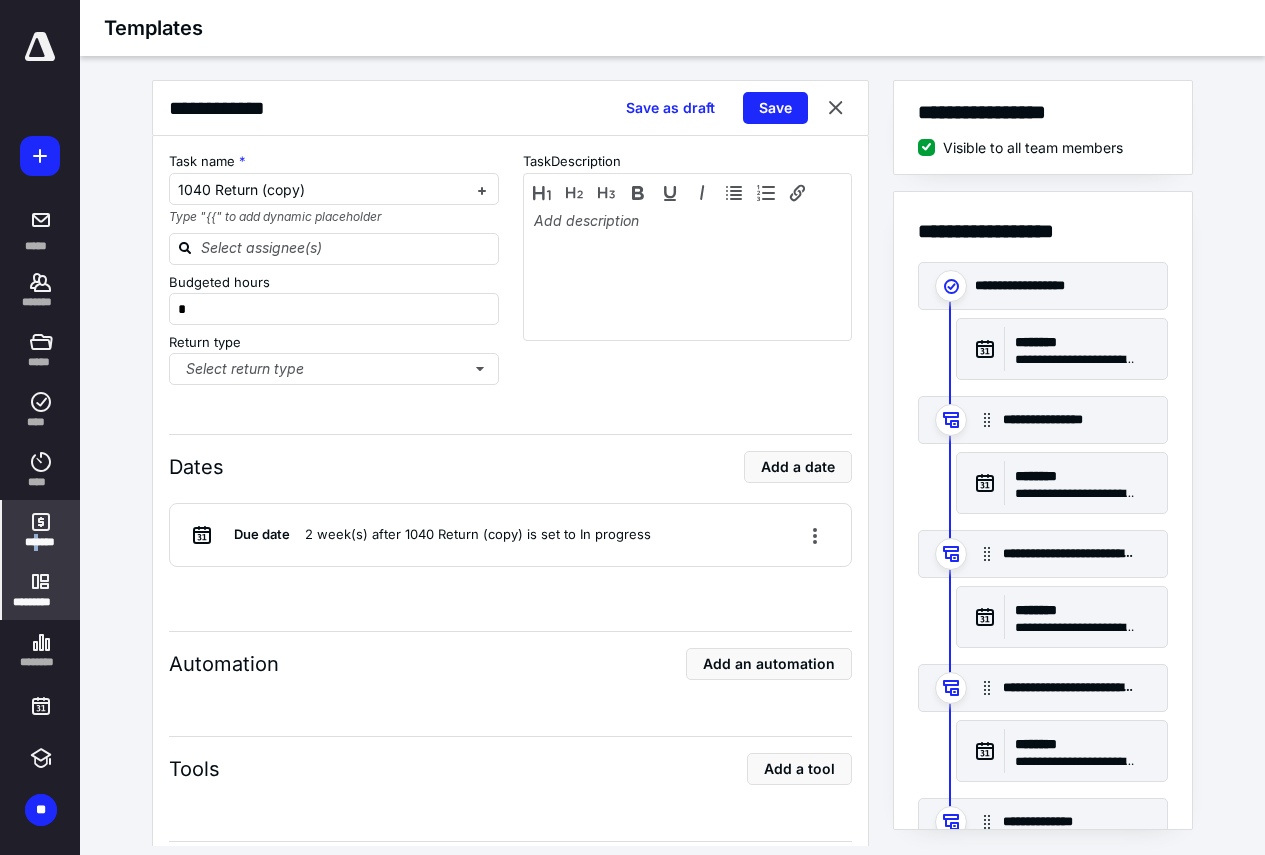 click on "*******" at bounding box center (41, 542) 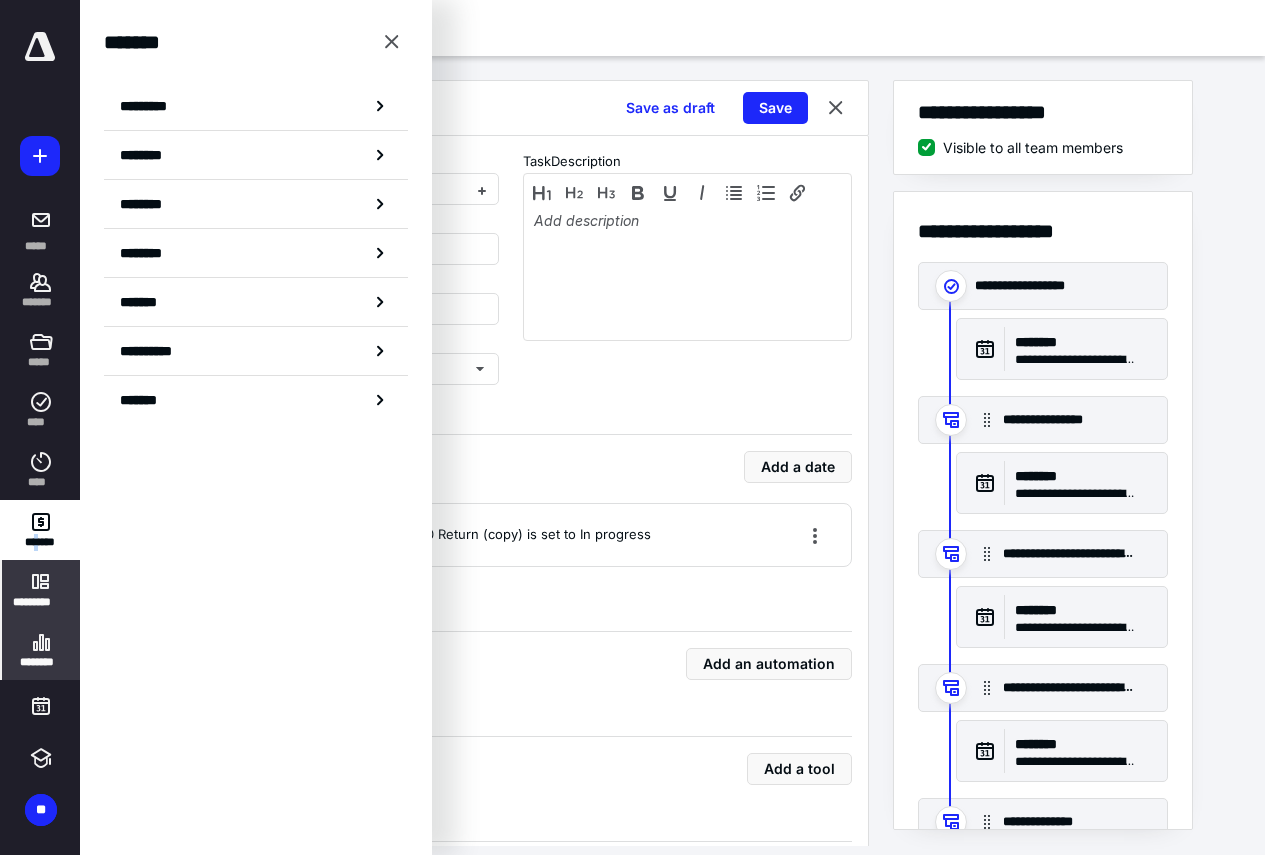 click on "********" at bounding box center (41, 662) 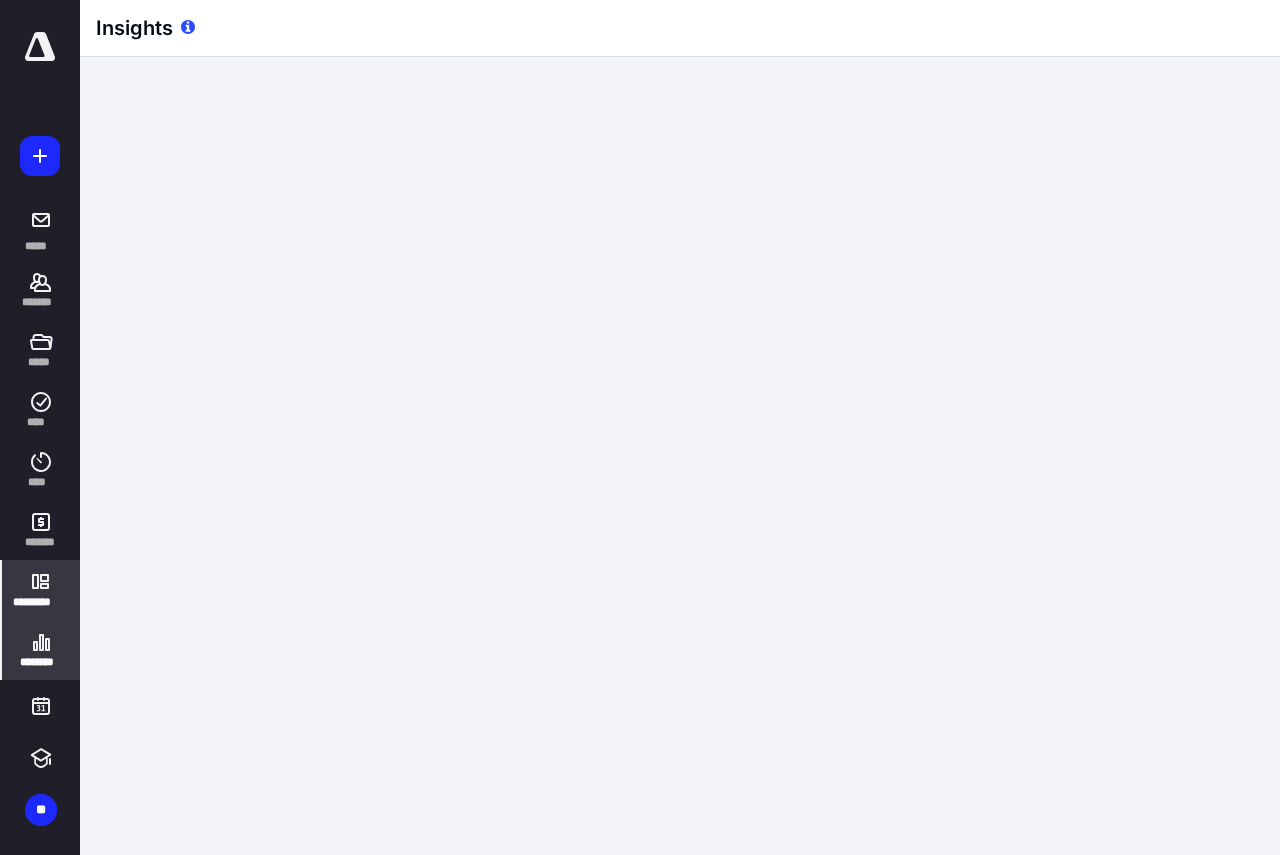 click 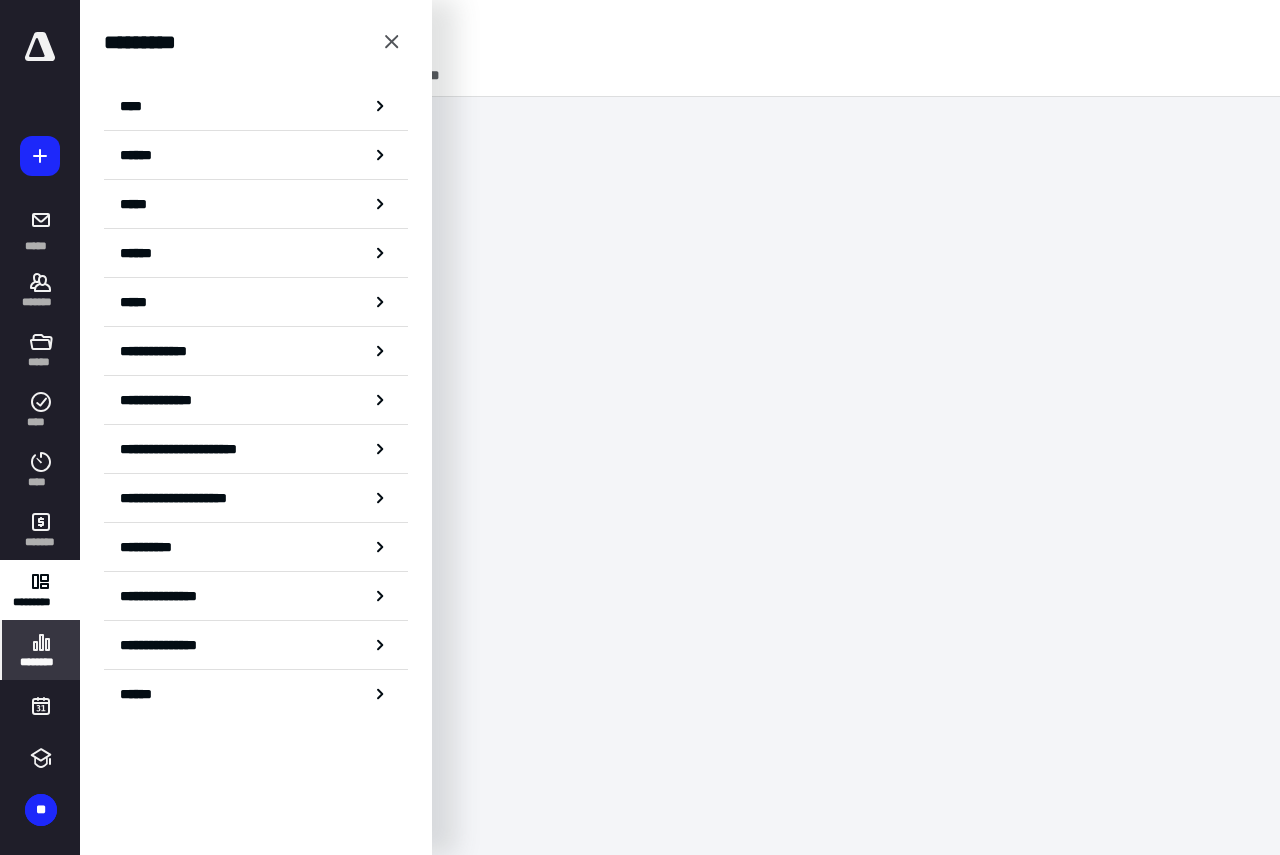 click on "Insights" at bounding box center [680, 28] 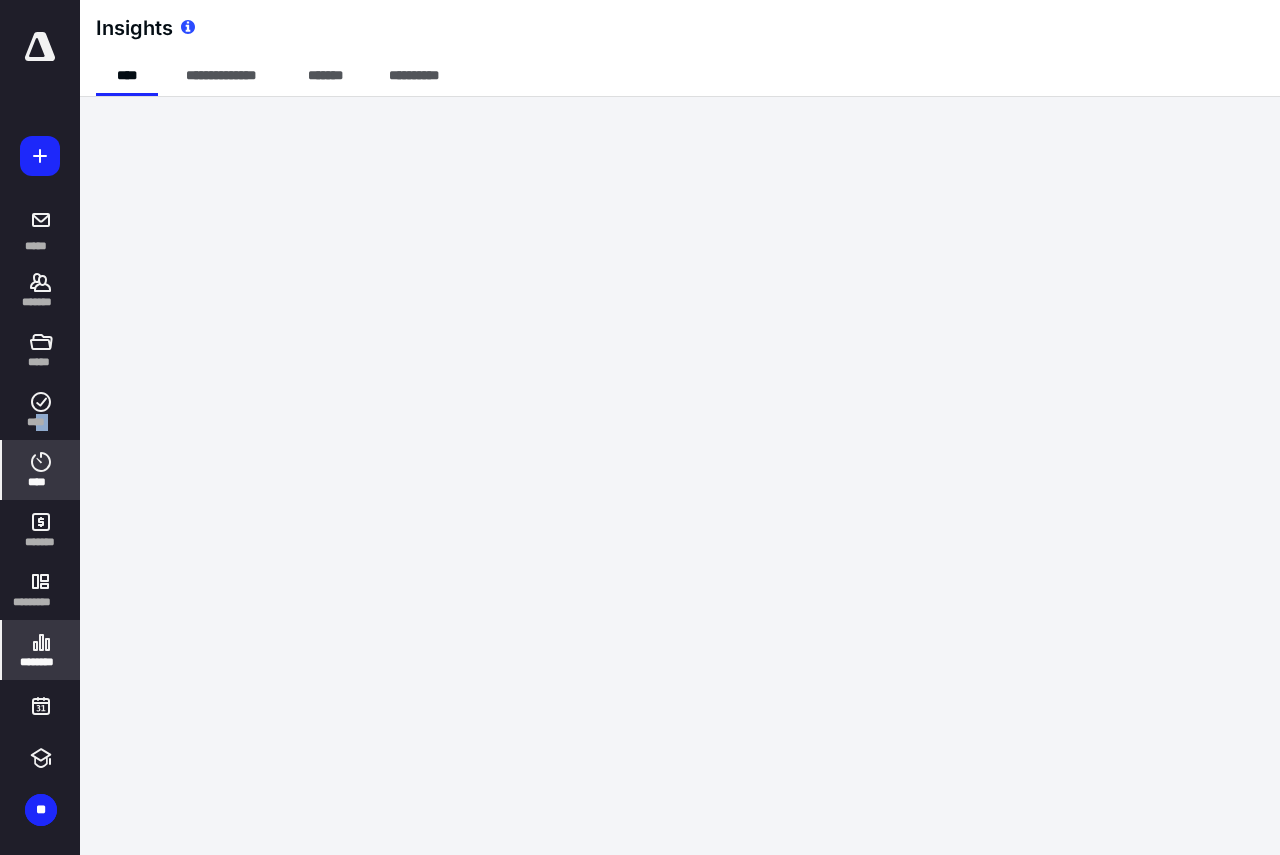 click on "***** ******* ***** **** **** ******* ********* ********" at bounding box center (40, 440) 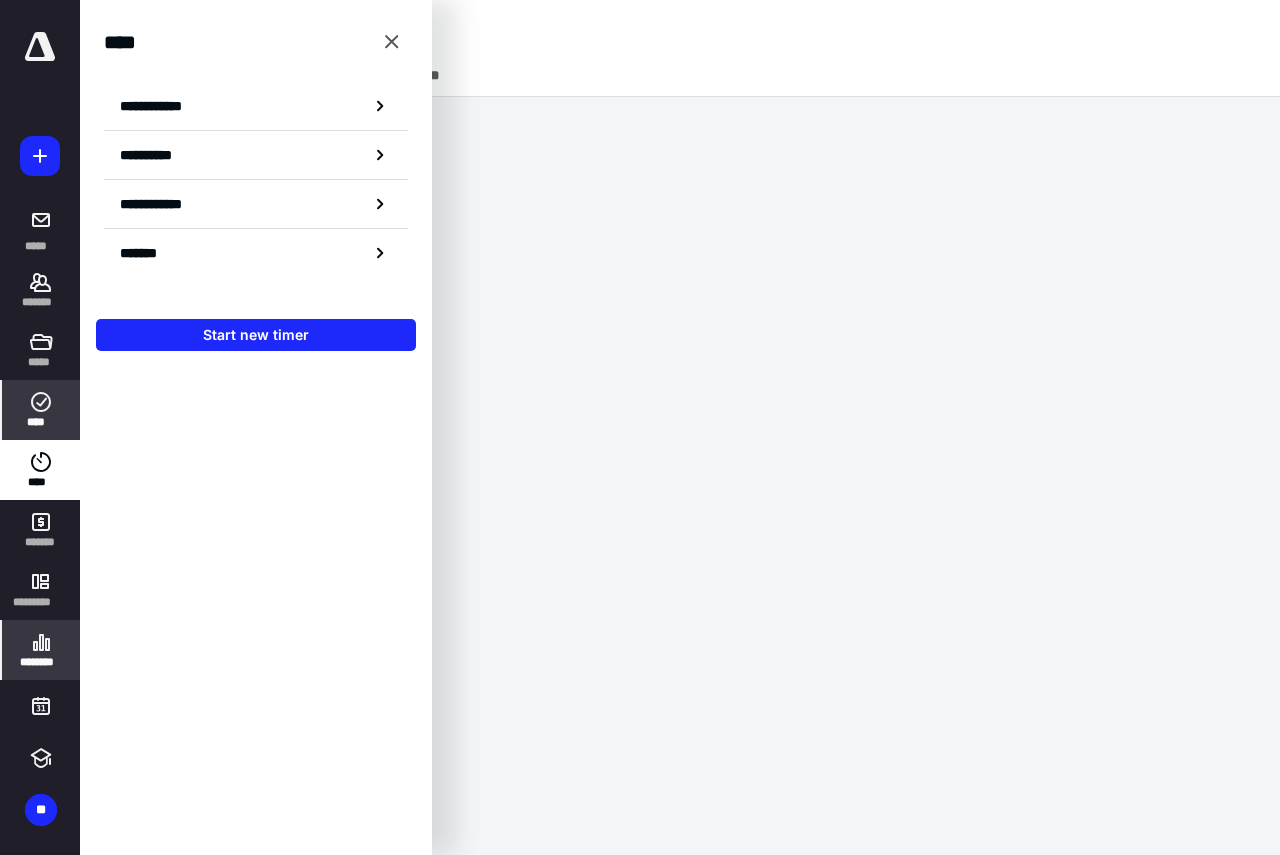 click on "****" at bounding box center [41, 422] 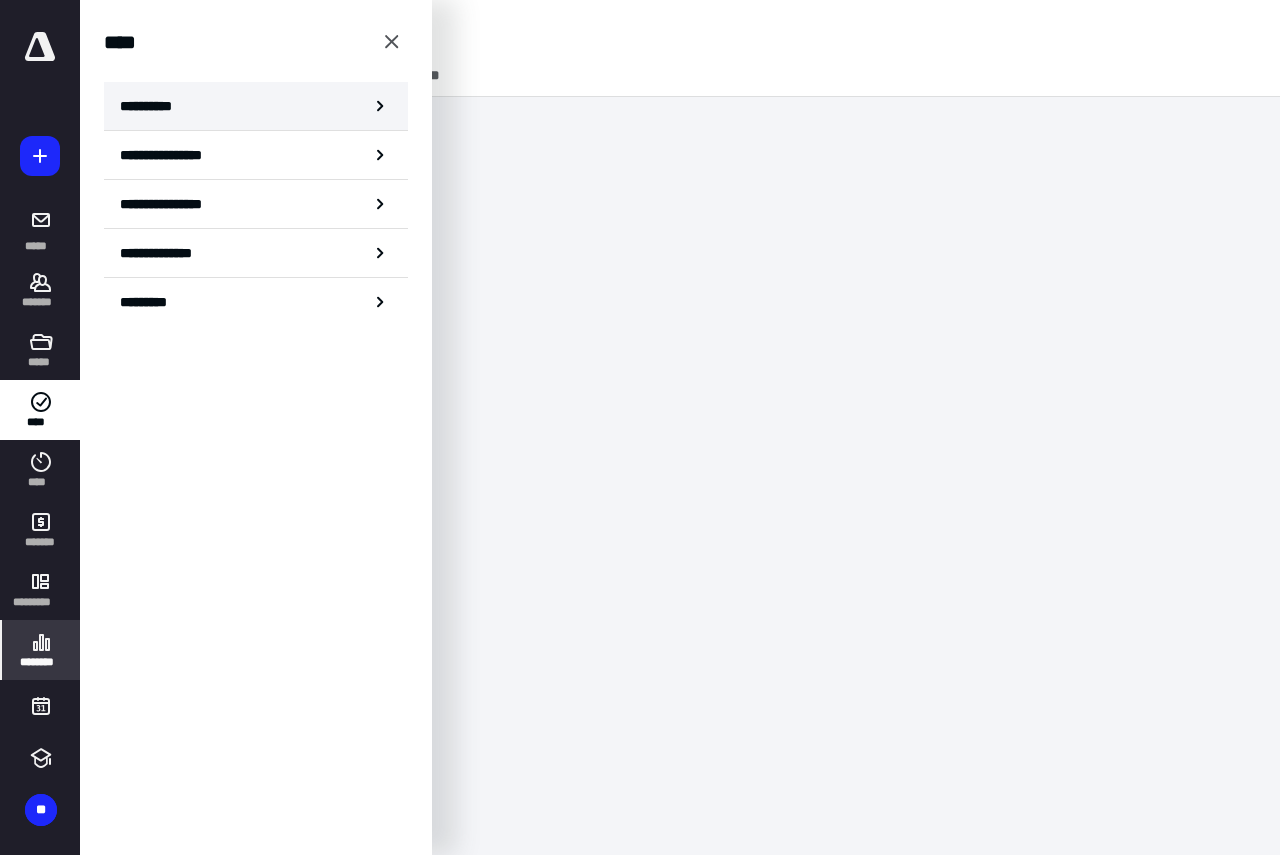 click on "**********" at bounding box center [256, 106] 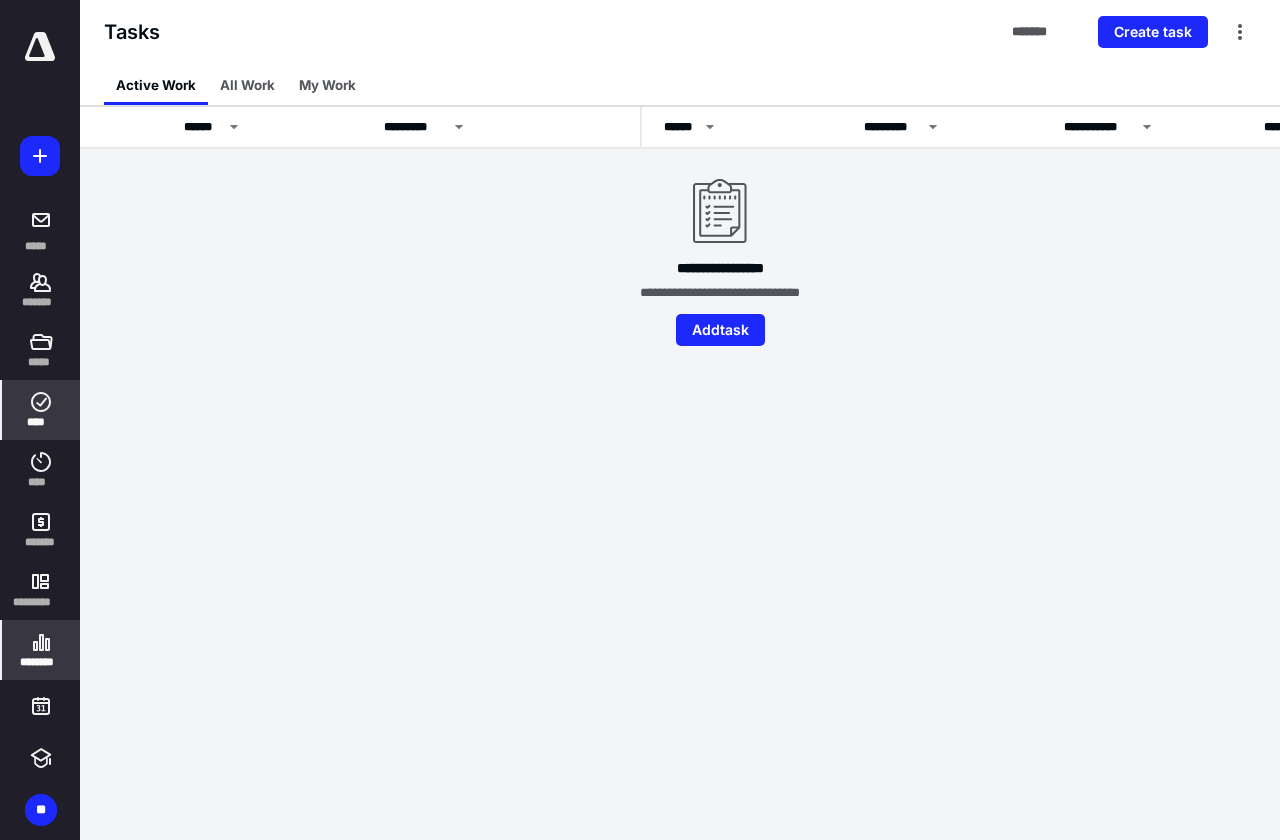 click on "********" at bounding box center (41, 650) 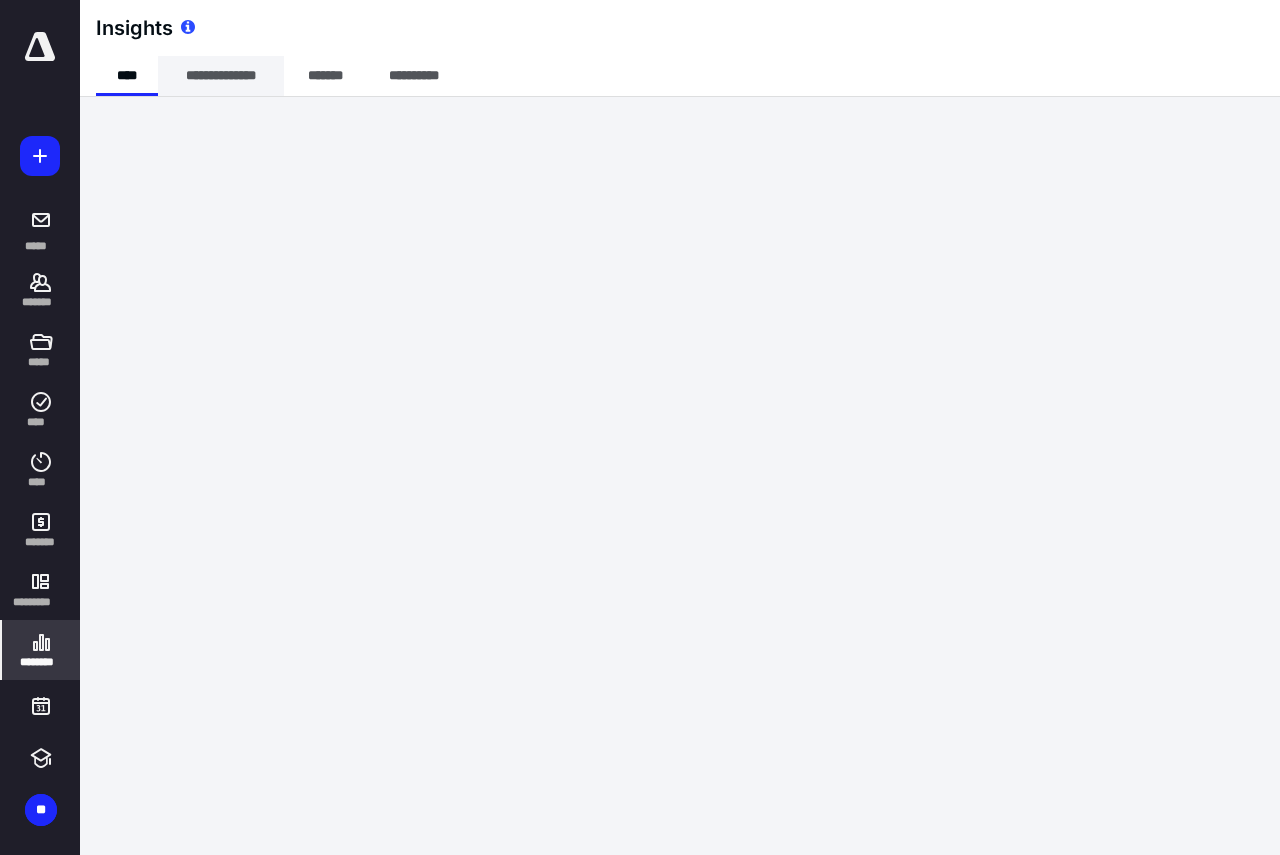 click on "**********" at bounding box center (221, 76) 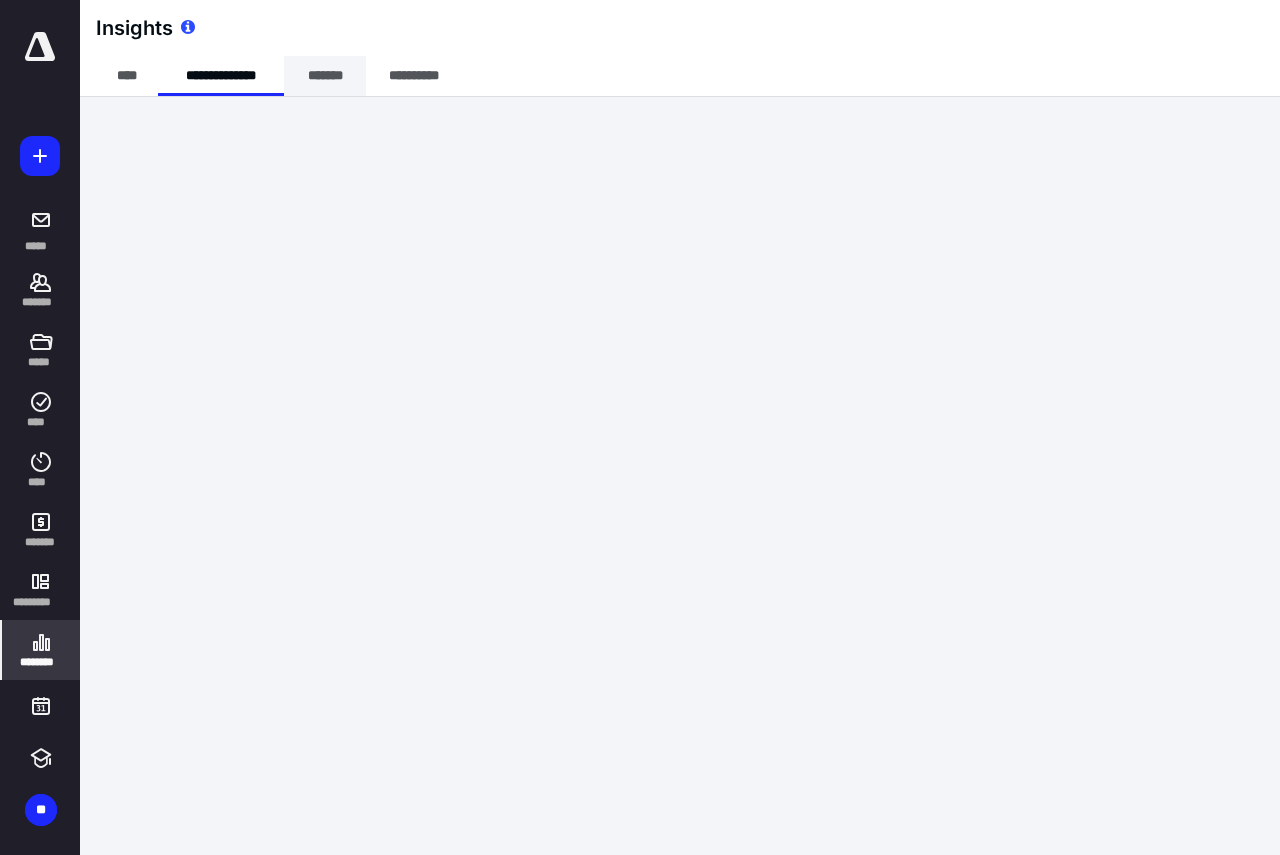 click on "*******" at bounding box center (325, 76) 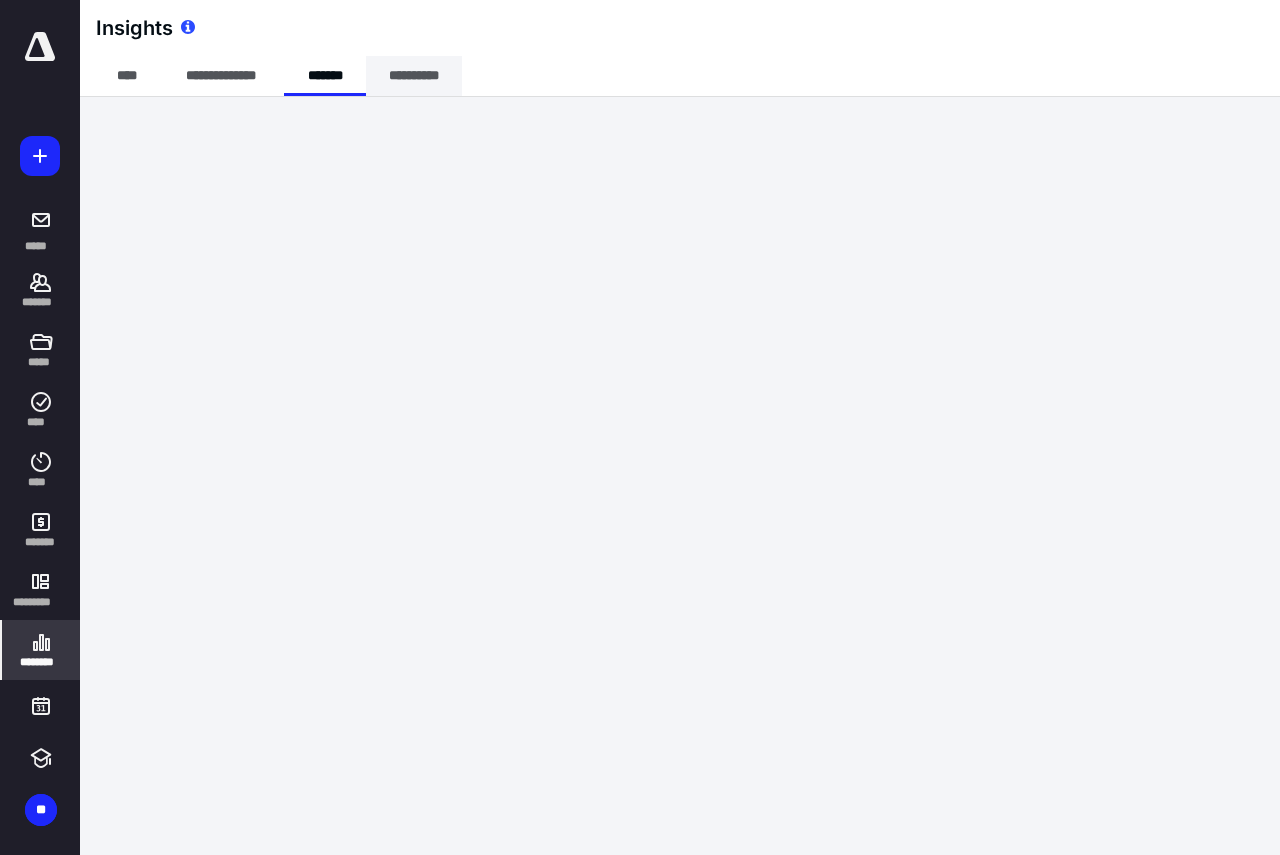 click on "**********" at bounding box center [414, 76] 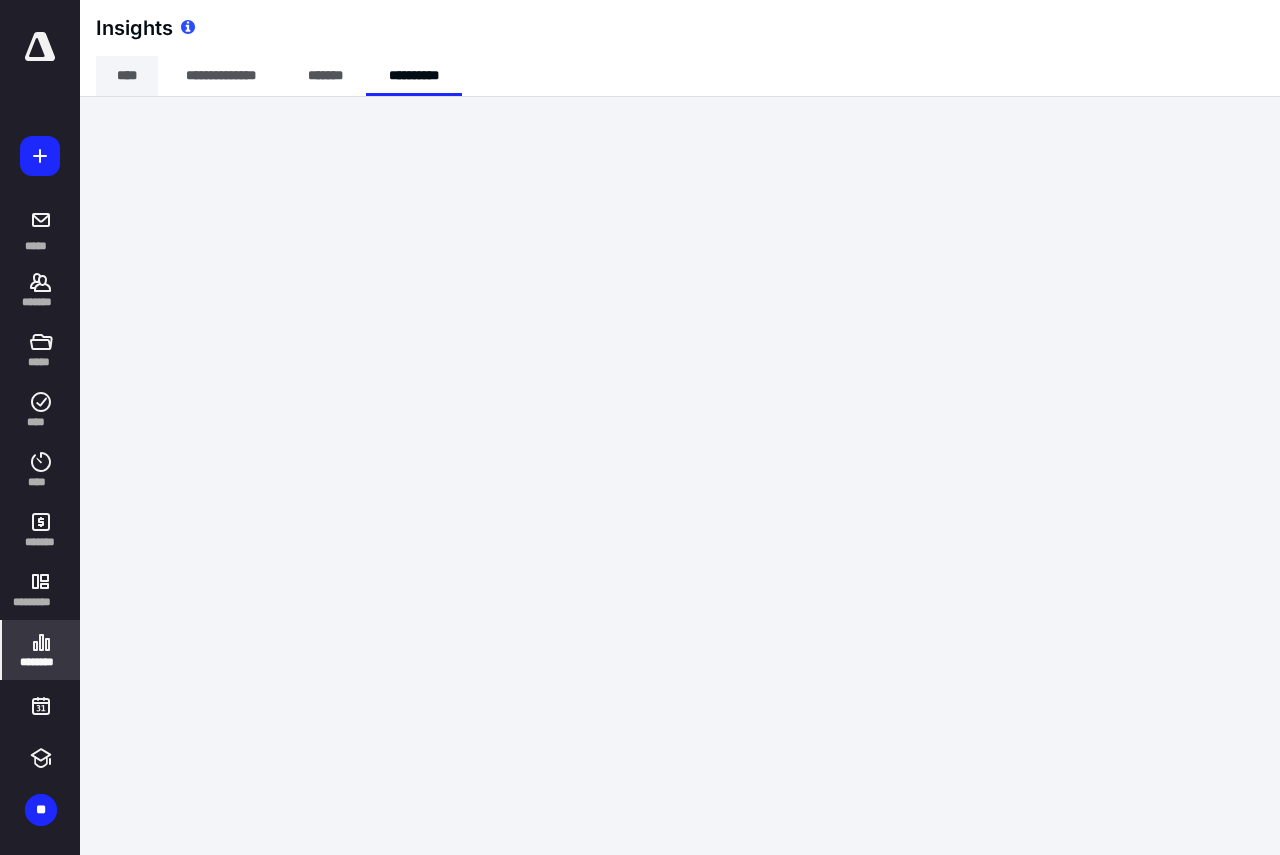 click on "****" at bounding box center (127, 76) 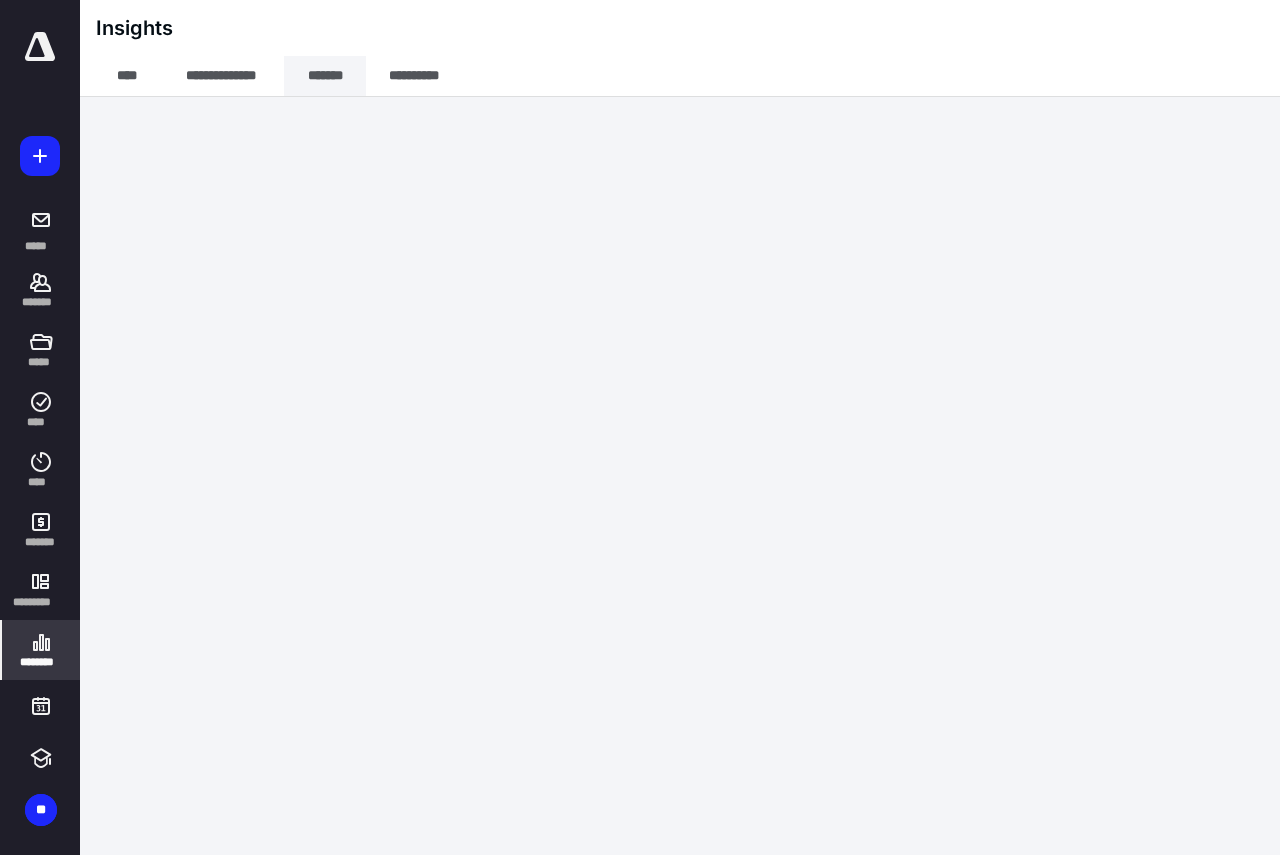 click on "*******" at bounding box center (325, 76) 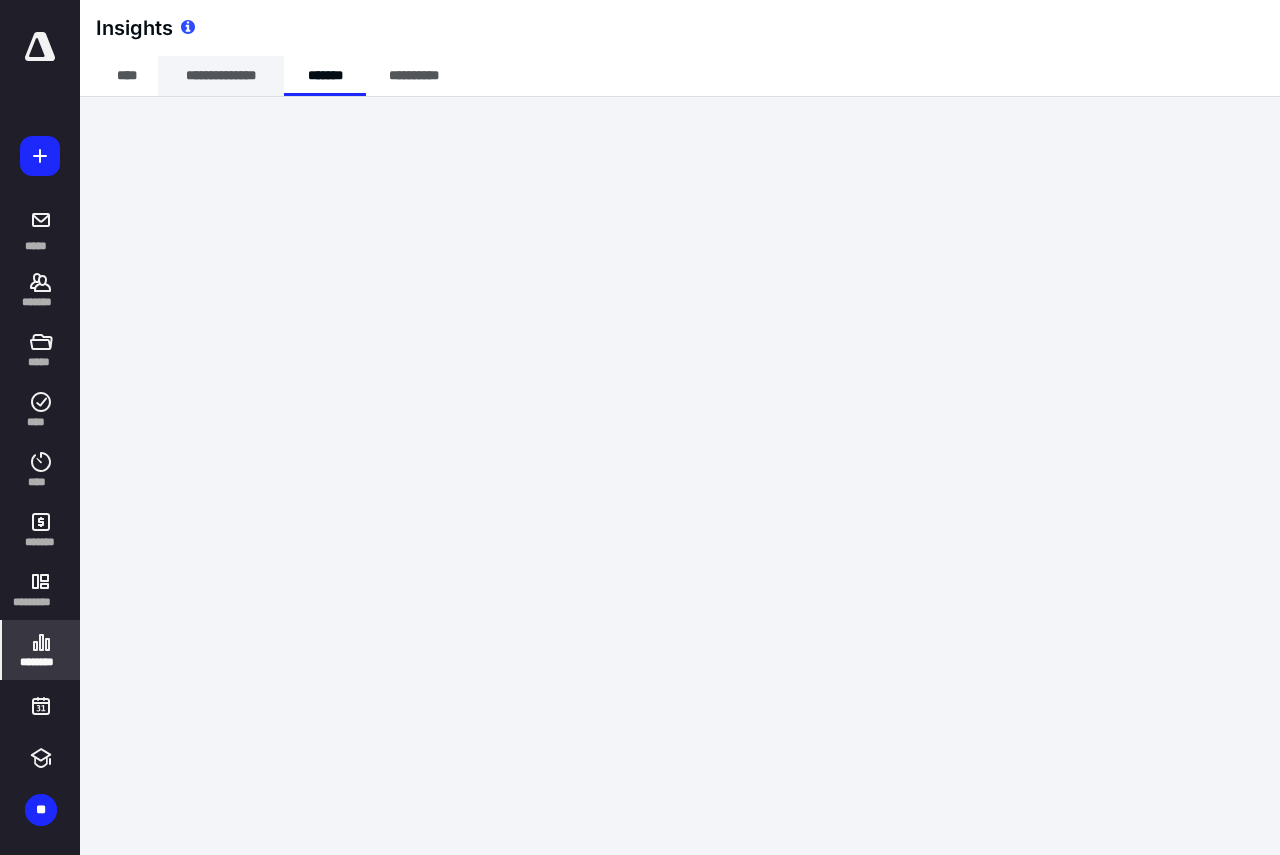 click on "**********" at bounding box center (221, 76) 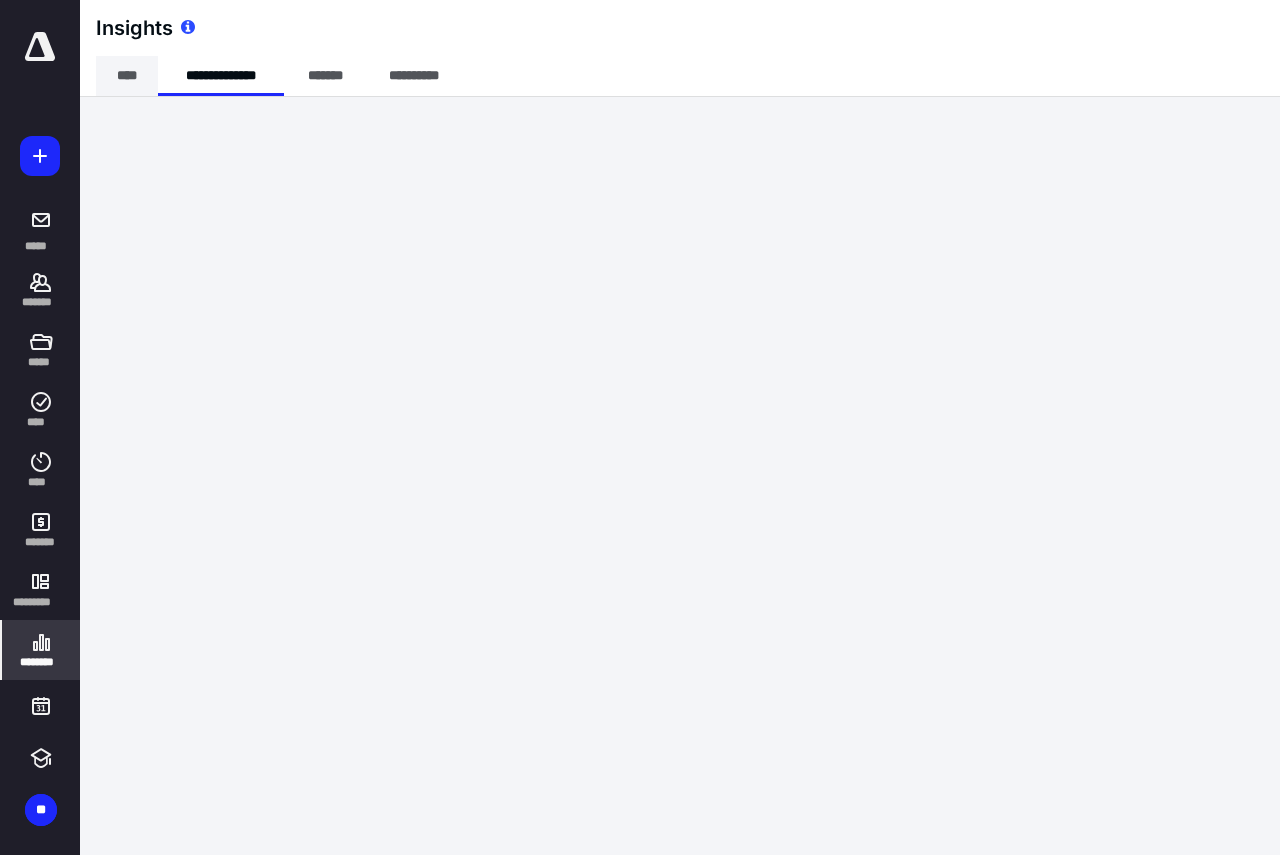 click on "****" at bounding box center [127, 76] 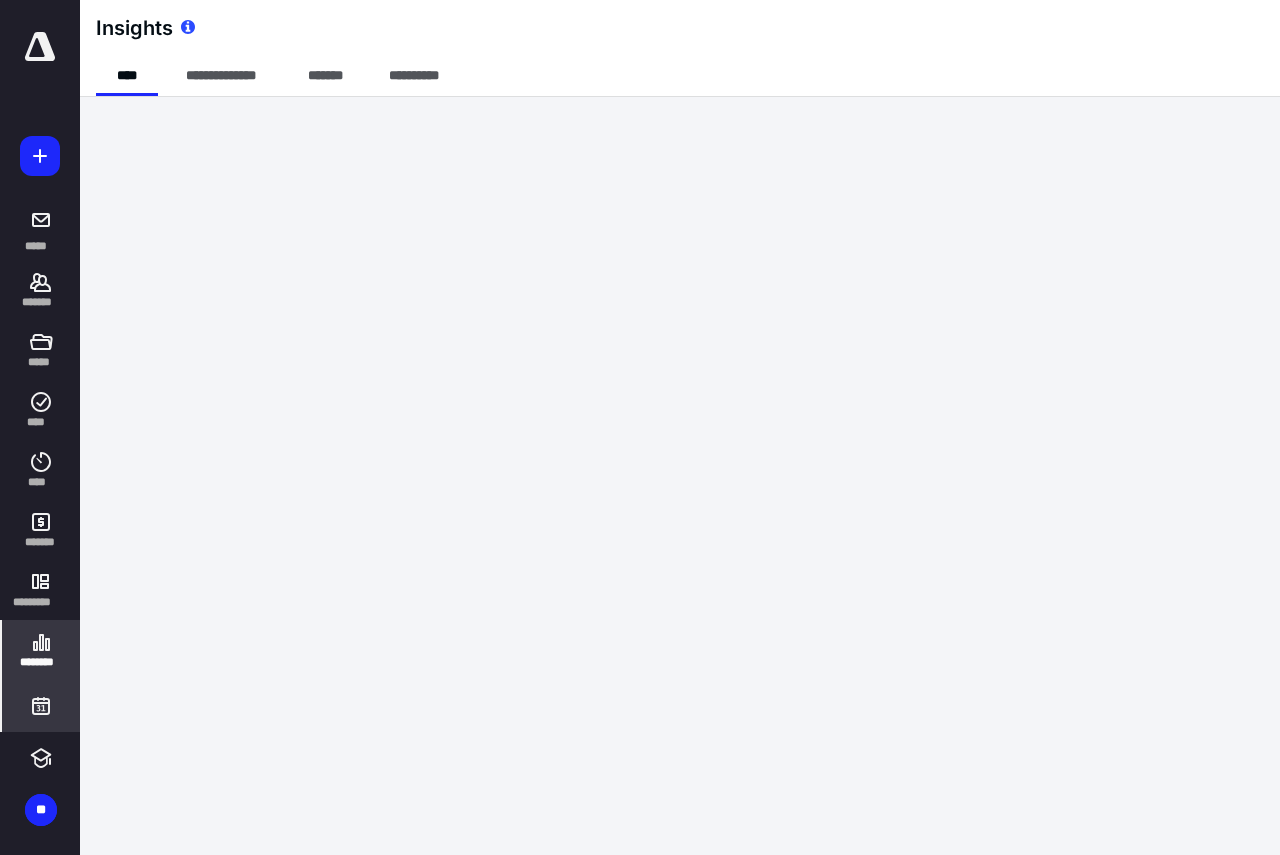 click 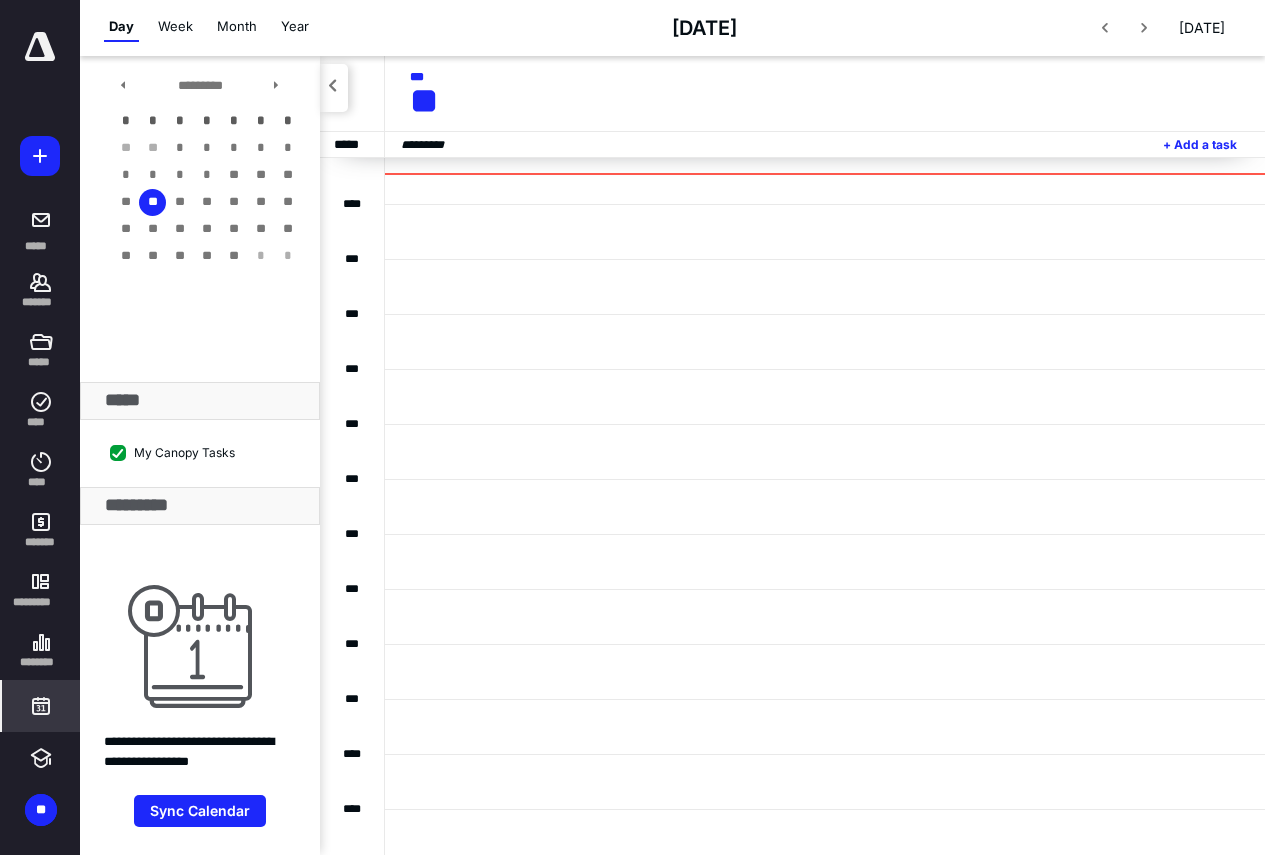 scroll, scrollTop: 623, scrollLeft: 0, axis: vertical 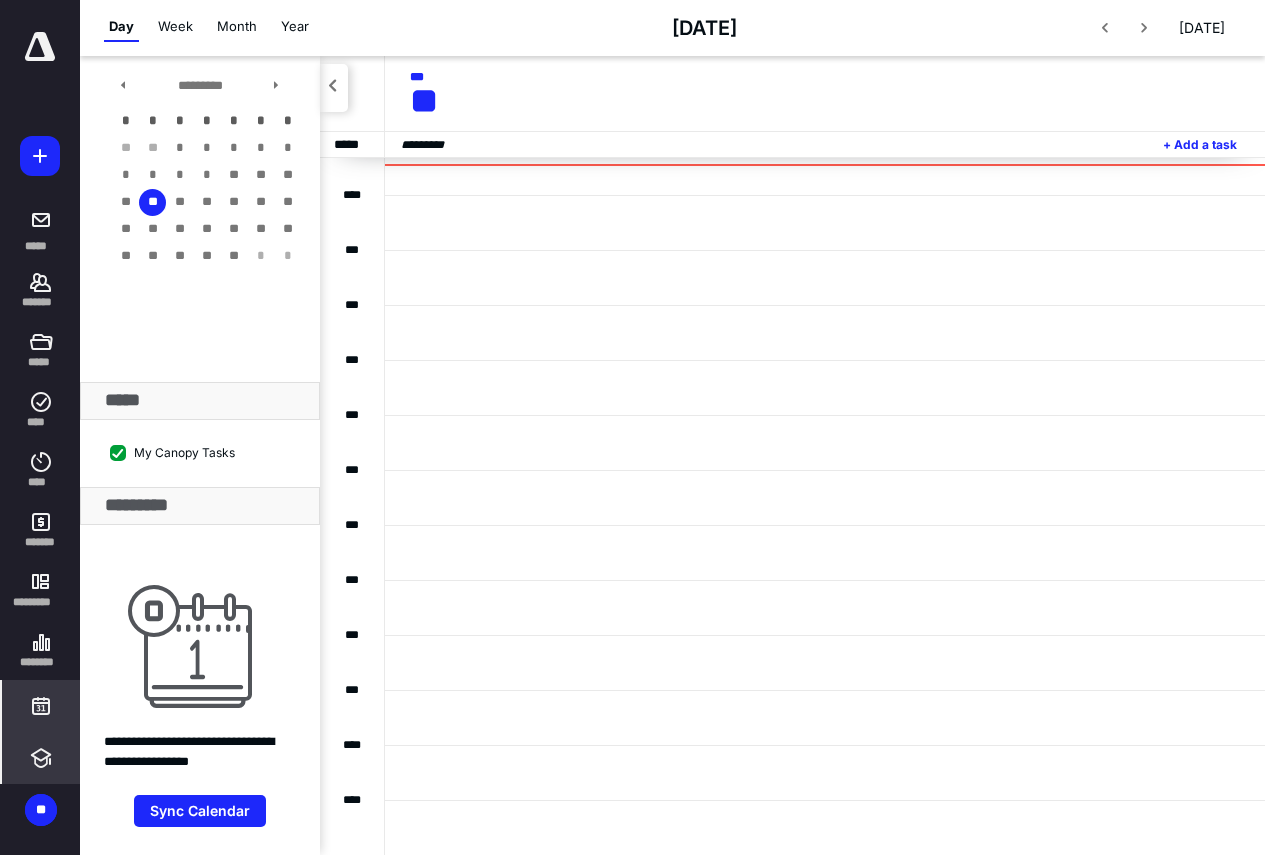 click at bounding box center [41, 758] 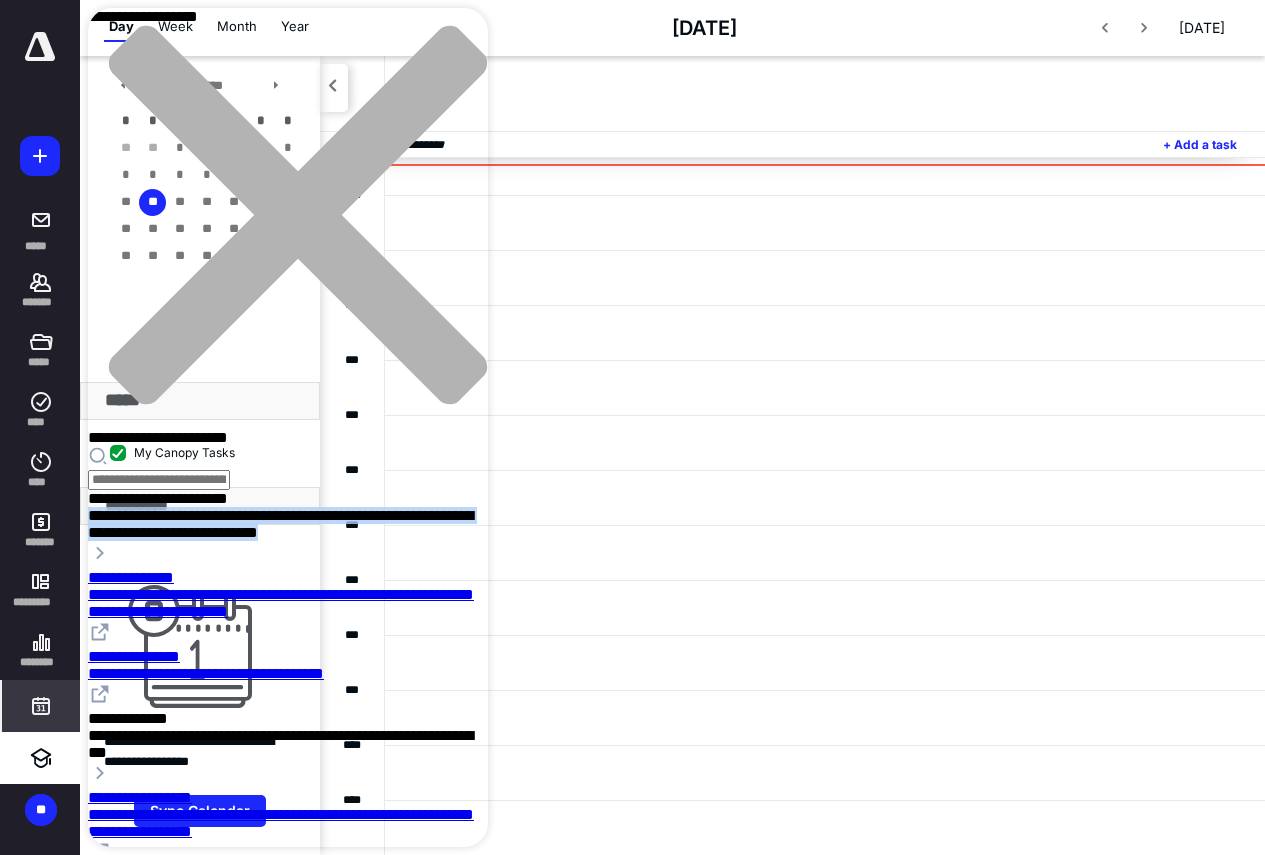 drag, startPoint x: 295, startPoint y: 257, endPoint x: 287, endPoint y: 282, distance: 26.24881 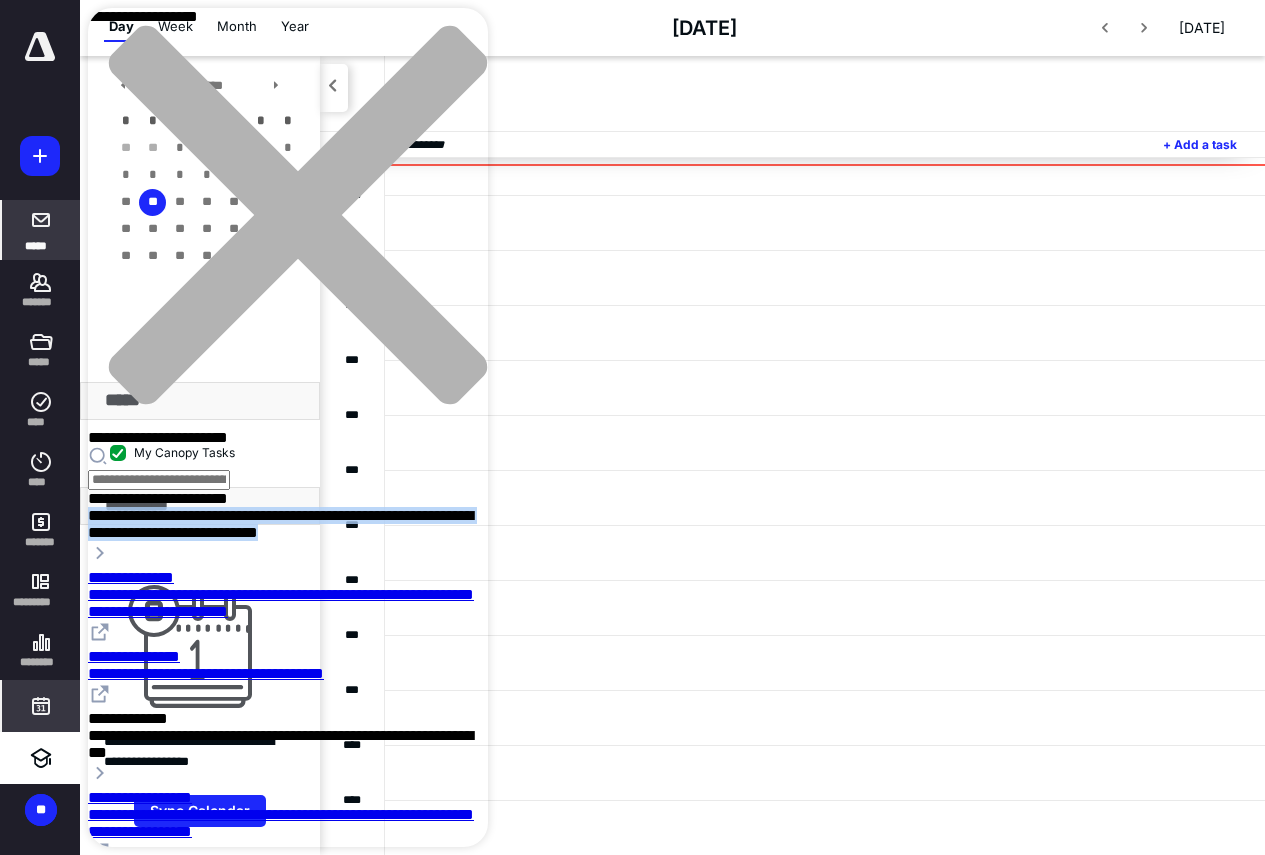 click on "*****" at bounding box center (41, 230) 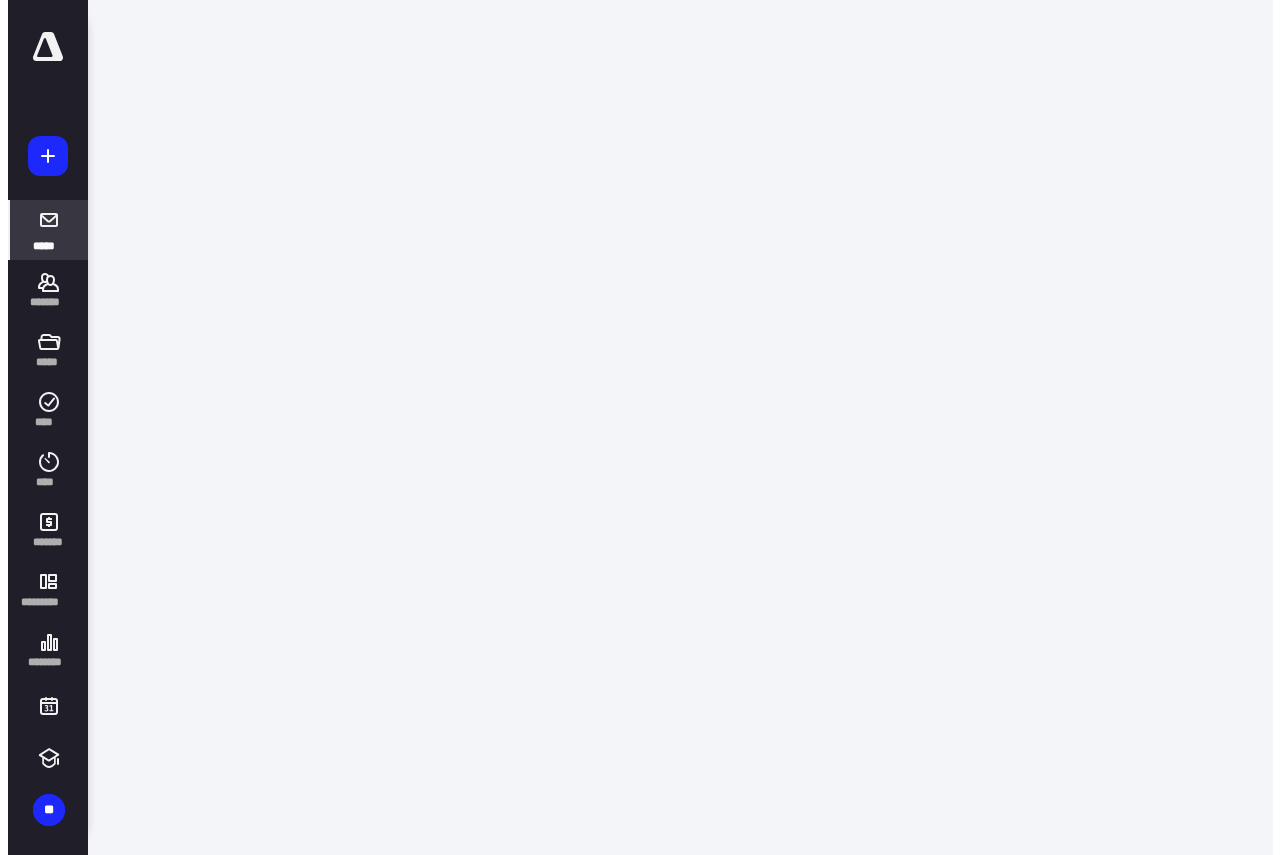 scroll, scrollTop: 0, scrollLeft: 0, axis: both 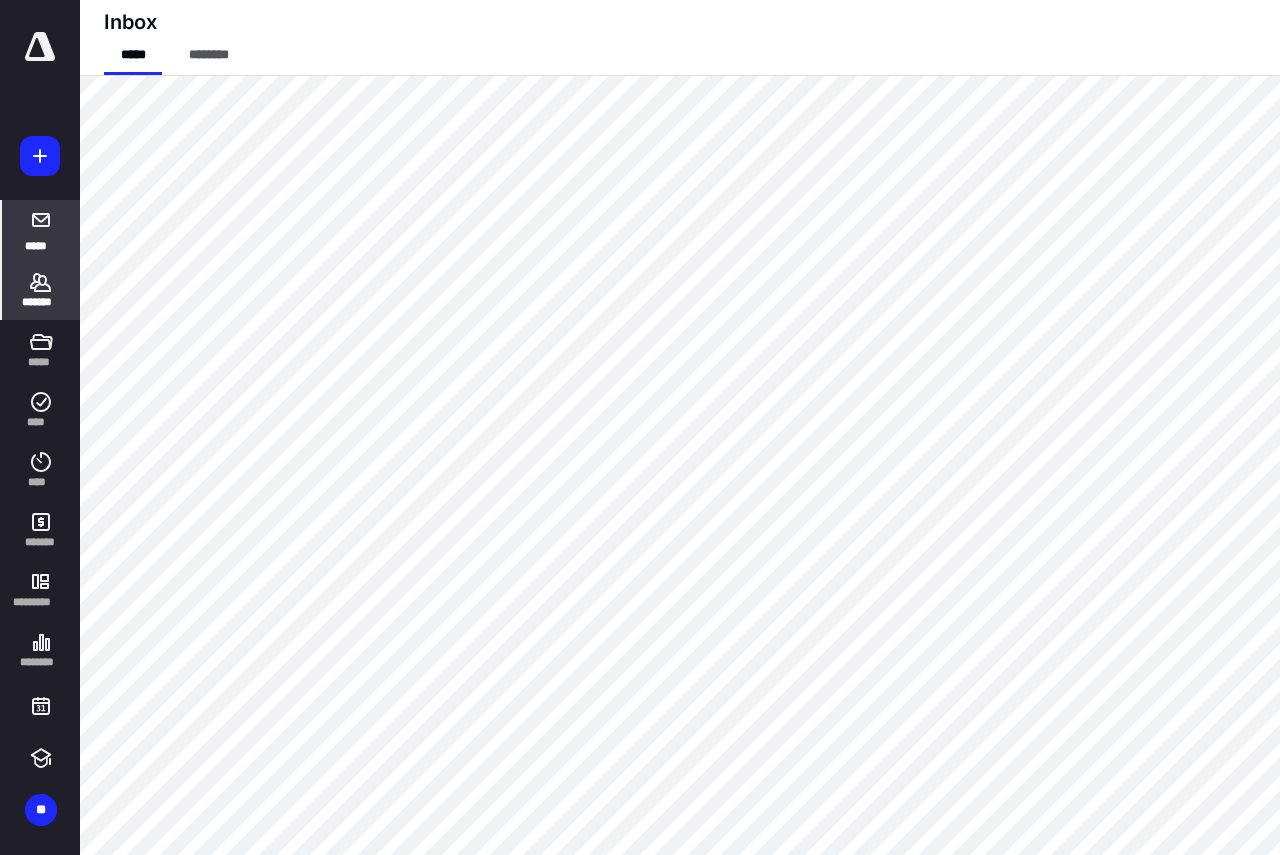 click on "*******" at bounding box center [41, 302] 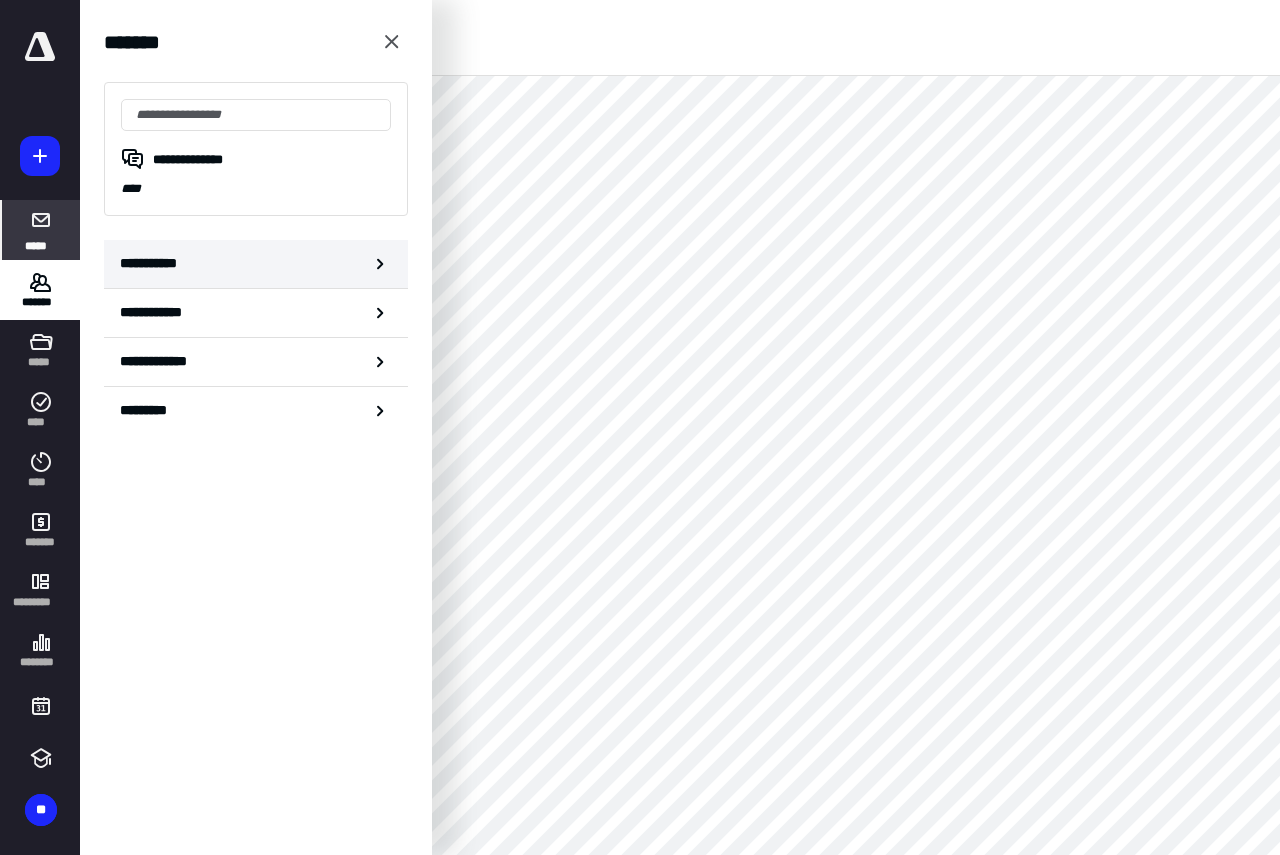 click on "**********" at bounding box center [153, 263] 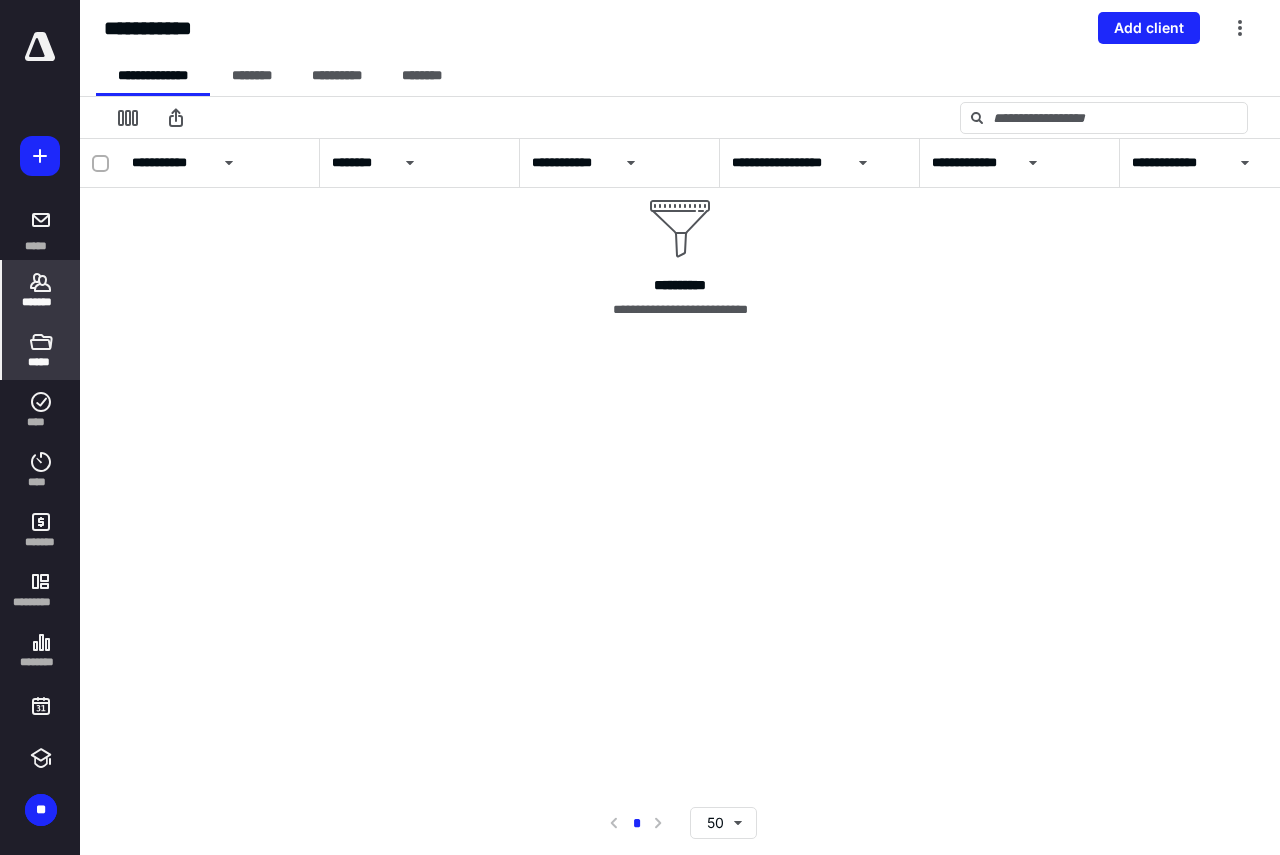 click 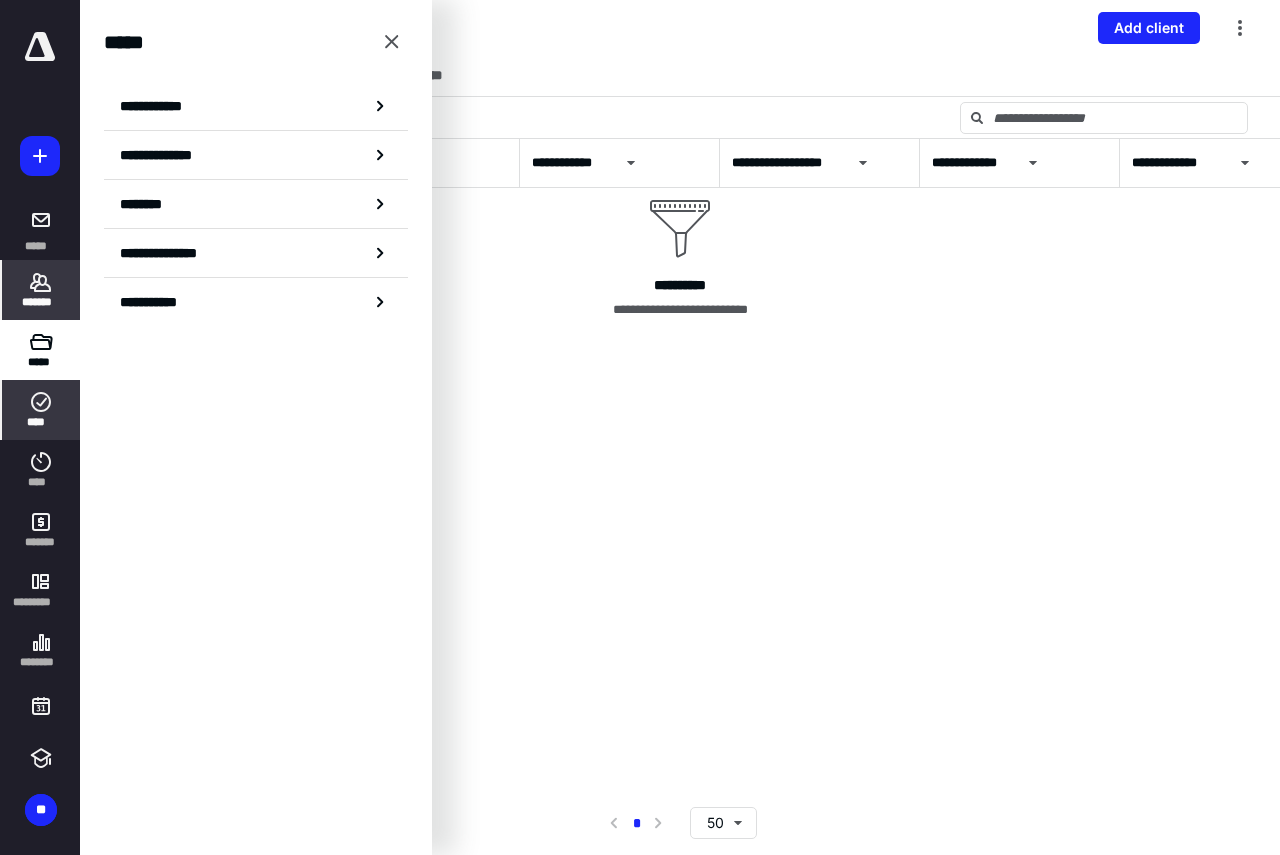 click 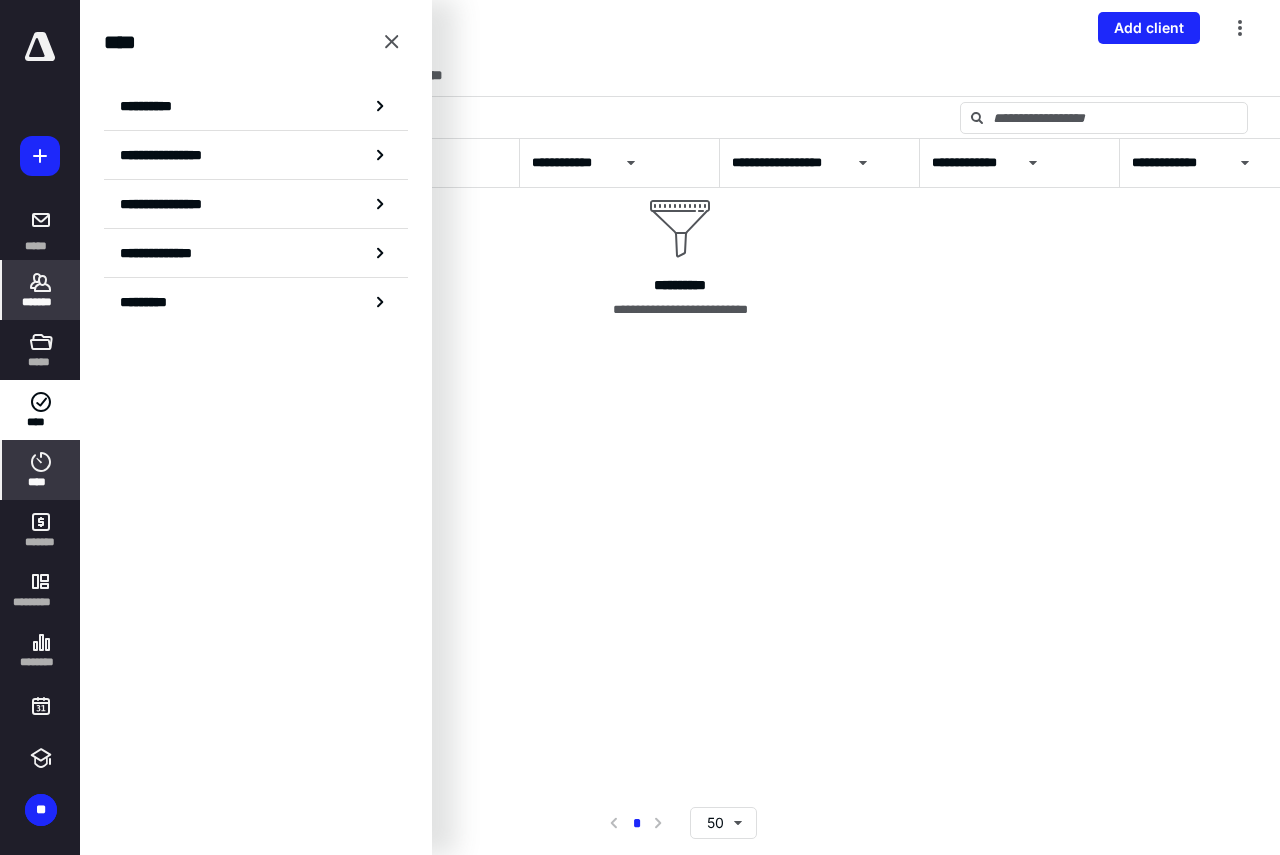 click 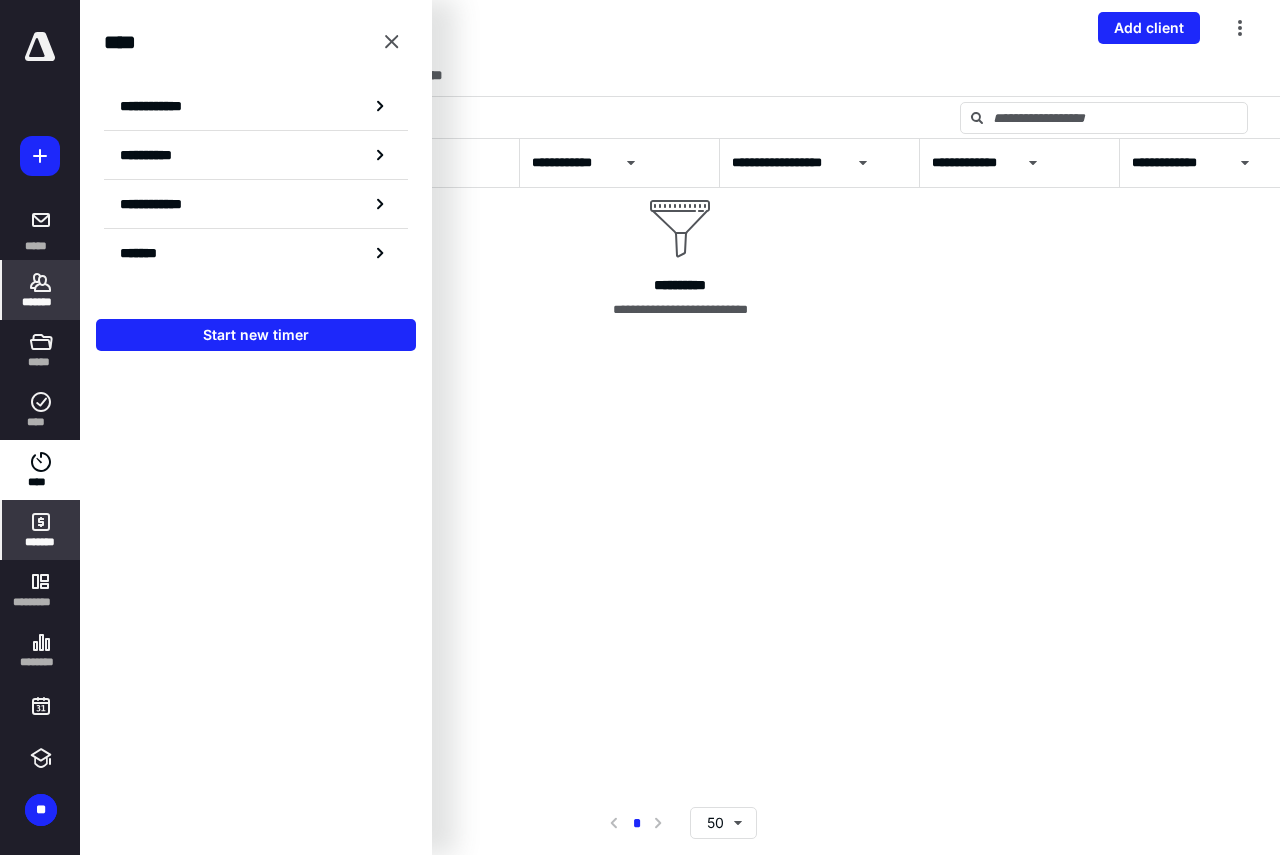 click on "*******" at bounding box center [41, 530] 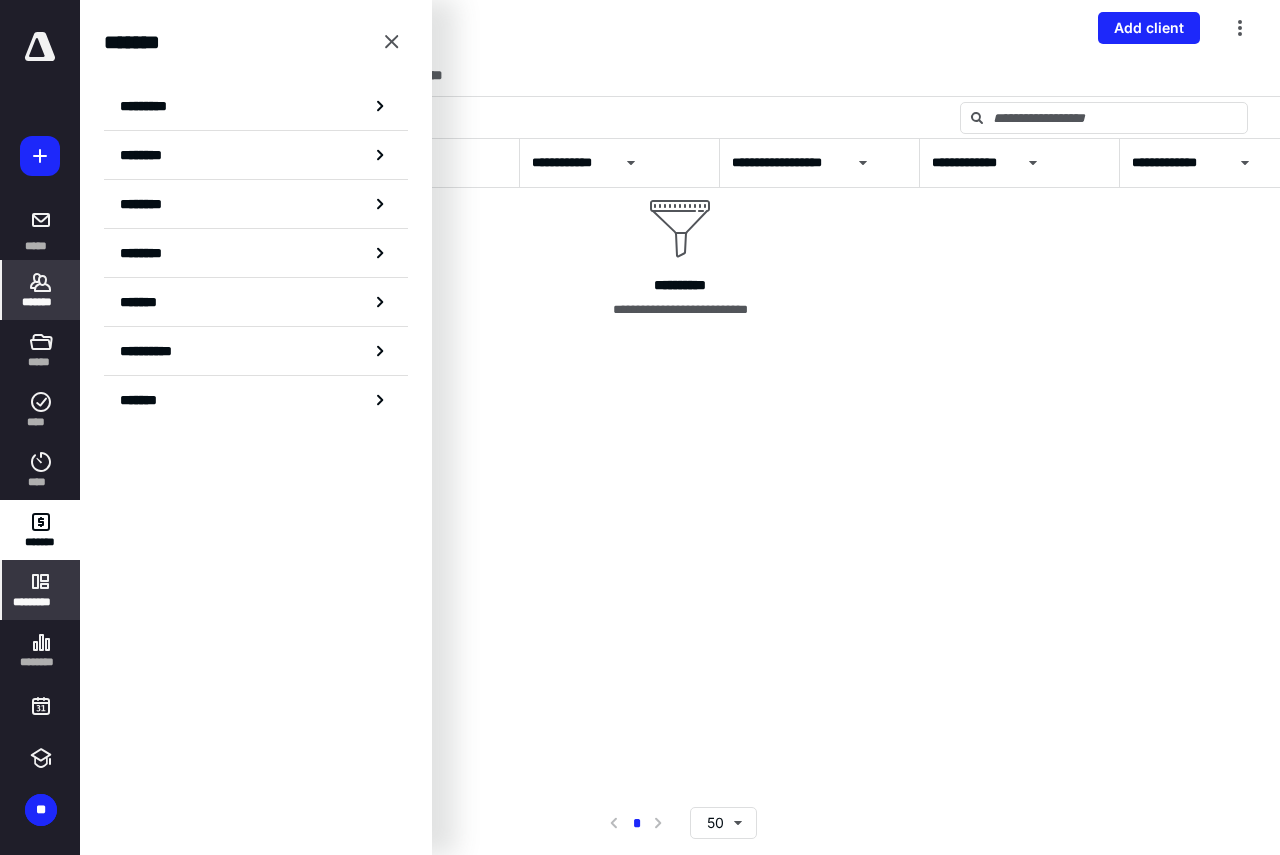 click 